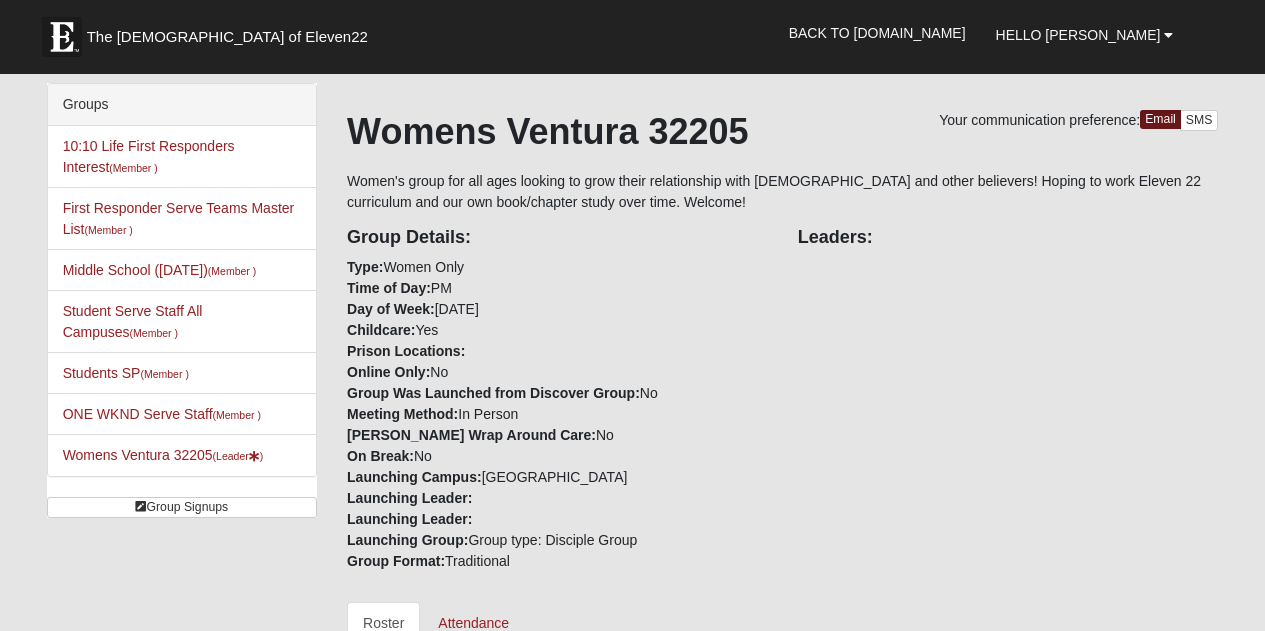 scroll, scrollTop: 0, scrollLeft: 0, axis: both 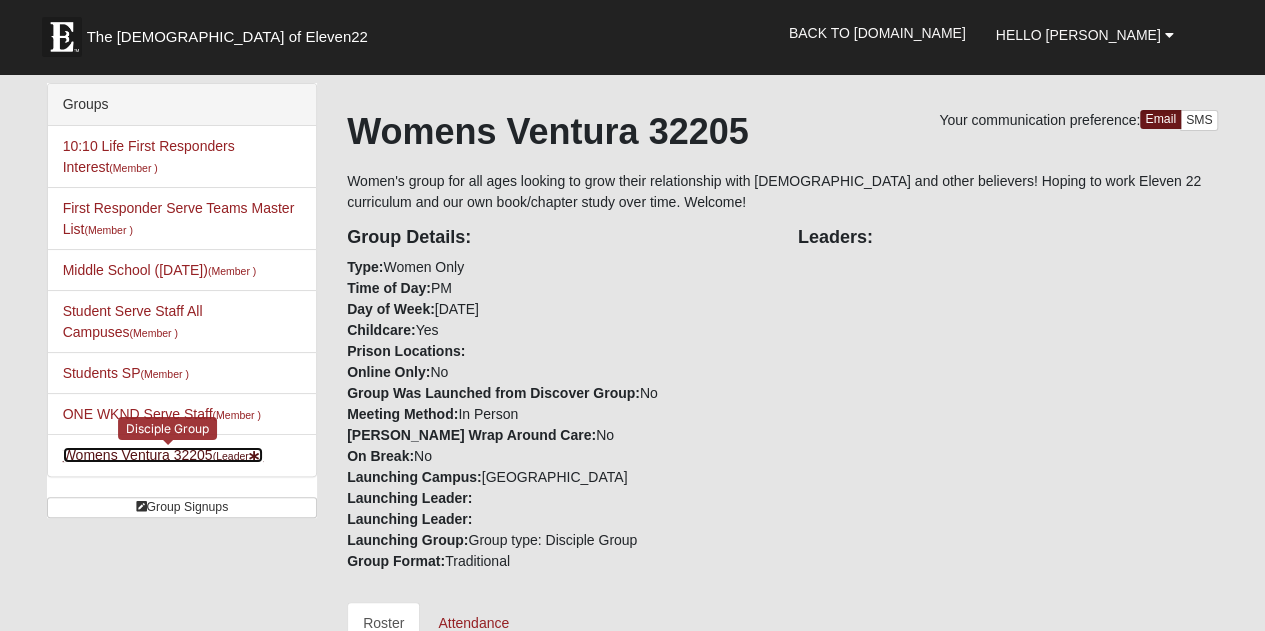 click on "Womens Ventura 32205  (Leader
)" at bounding box center [163, 455] 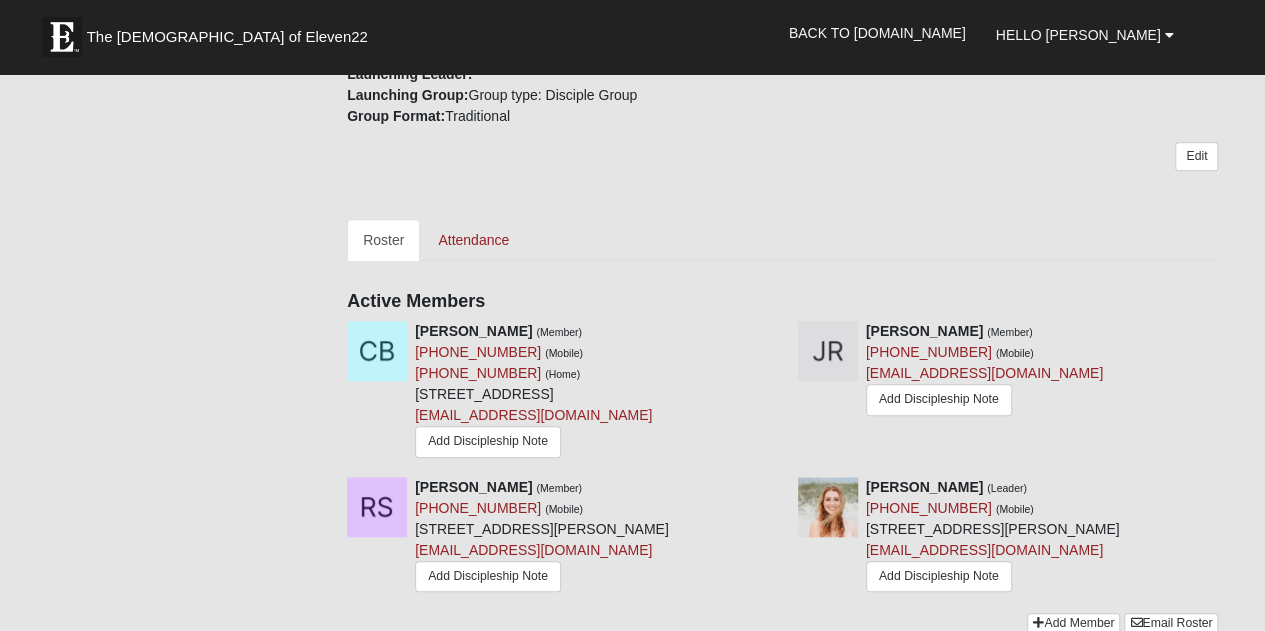 scroll, scrollTop: 658, scrollLeft: 0, axis: vertical 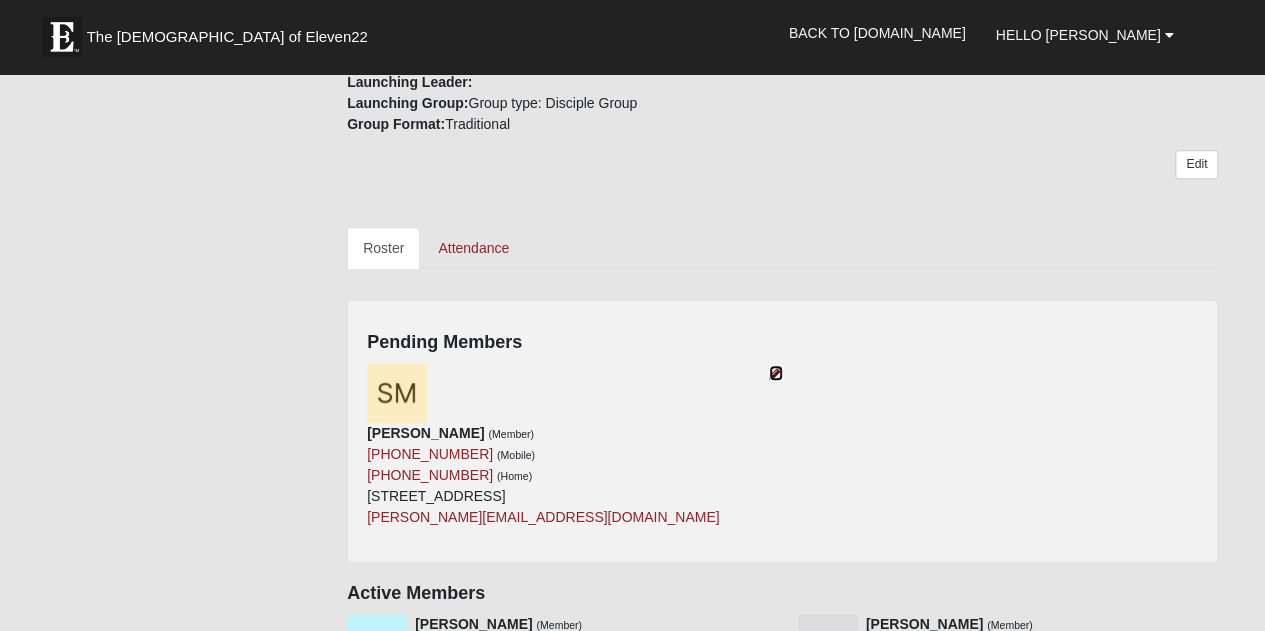 click at bounding box center (776, 373) 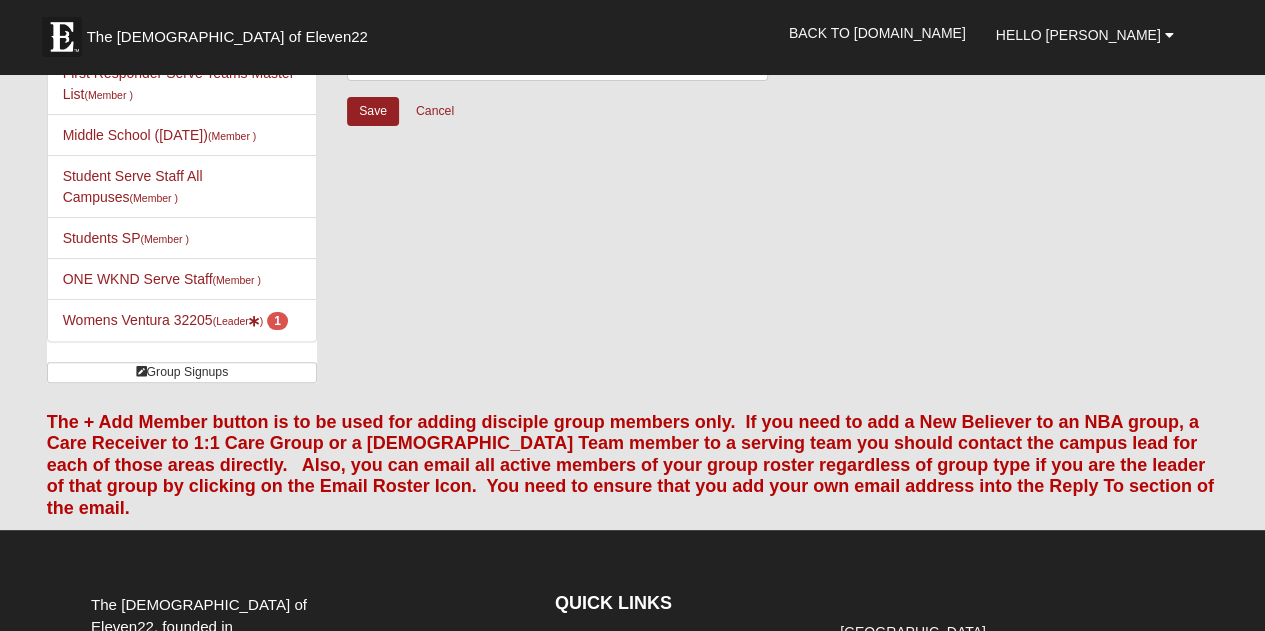 scroll, scrollTop: 0, scrollLeft: 0, axis: both 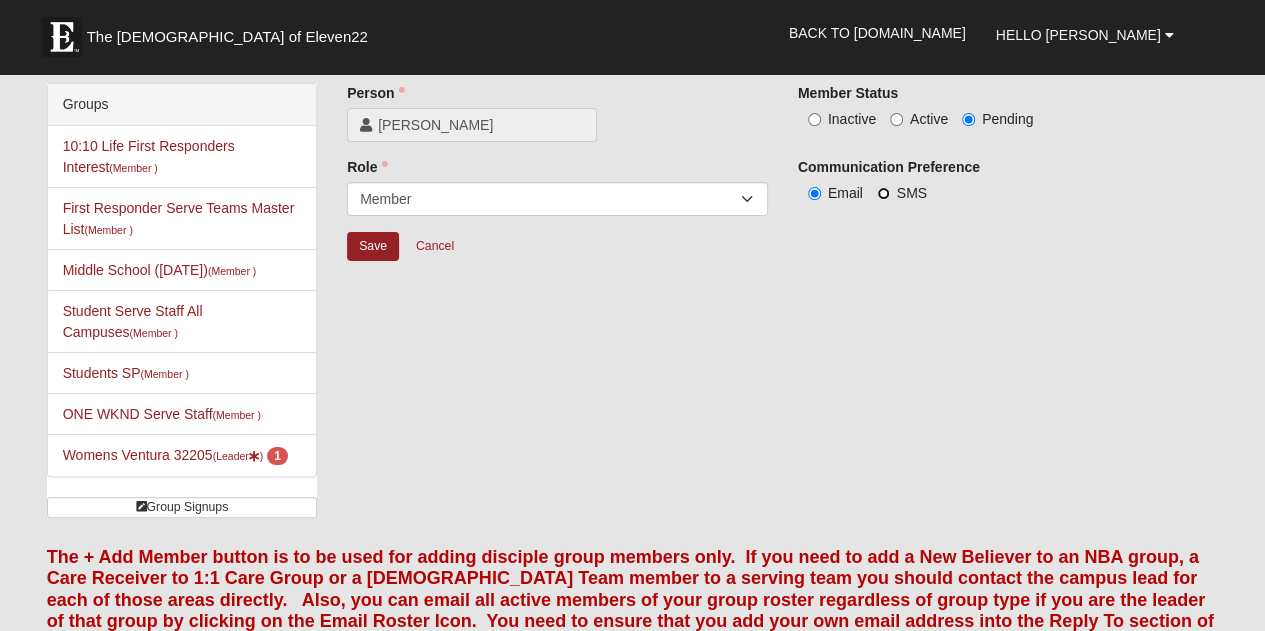 click on "SMS" at bounding box center (883, 193) 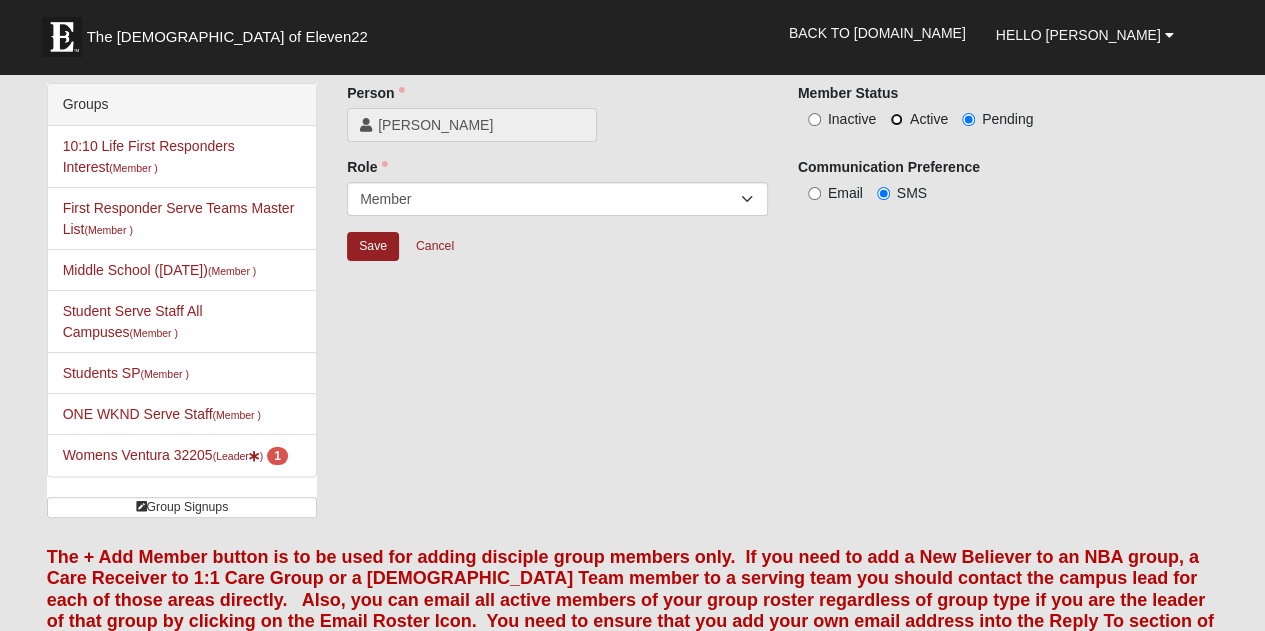 click on "Active" at bounding box center [896, 119] 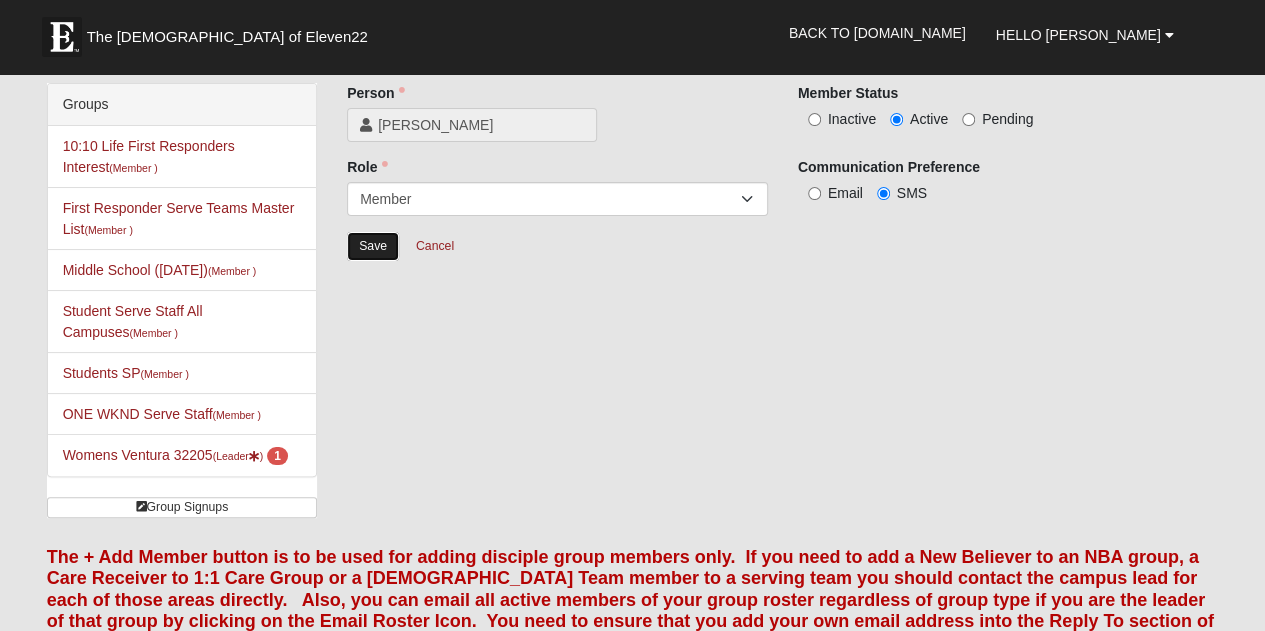 click on "Save" at bounding box center [373, 246] 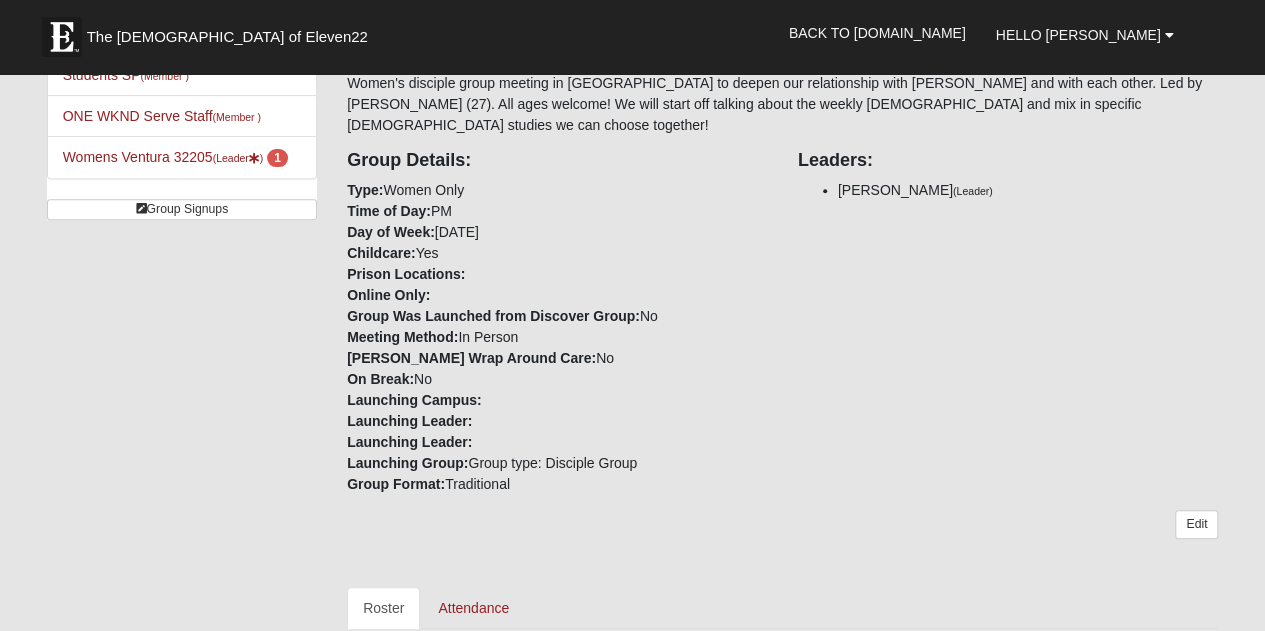 scroll, scrollTop: 598, scrollLeft: 0, axis: vertical 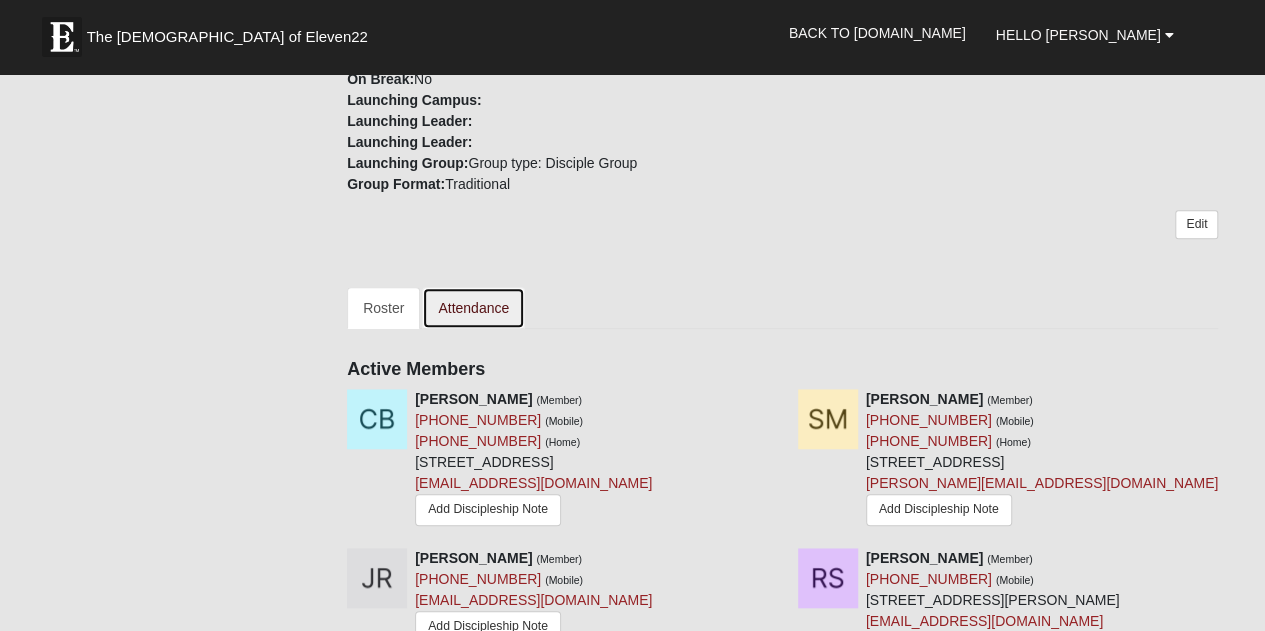 click on "Attendance" at bounding box center [473, 308] 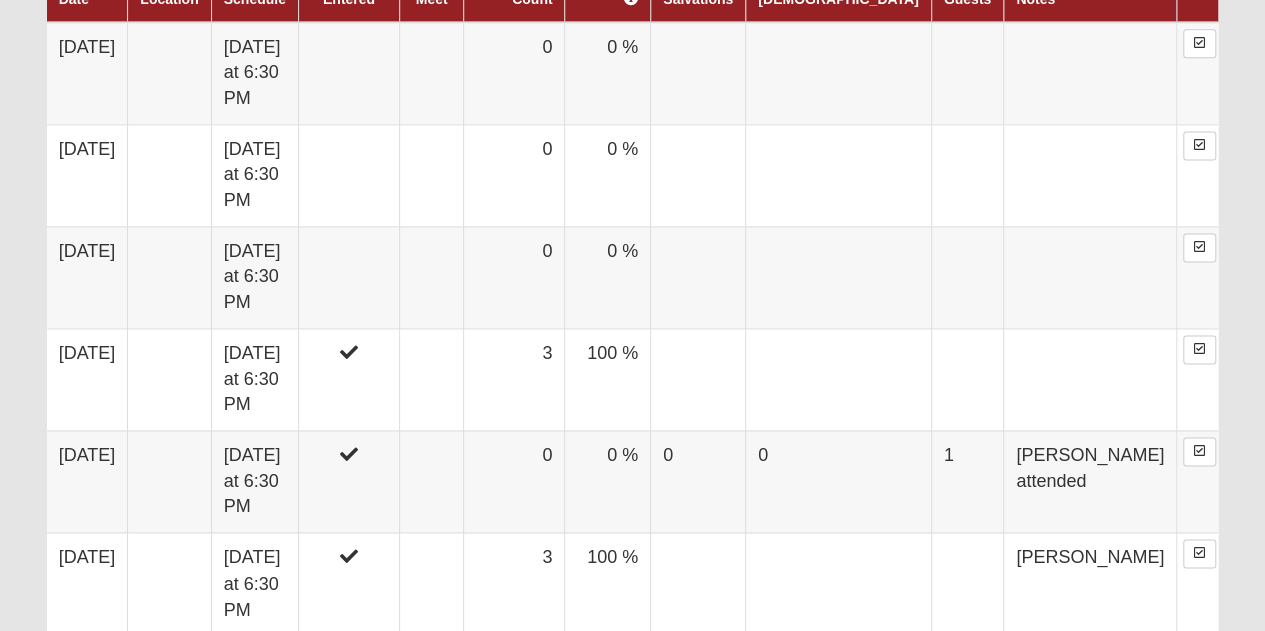 scroll, scrollTop: 1309, scrollLeft: 0, axis: vertical 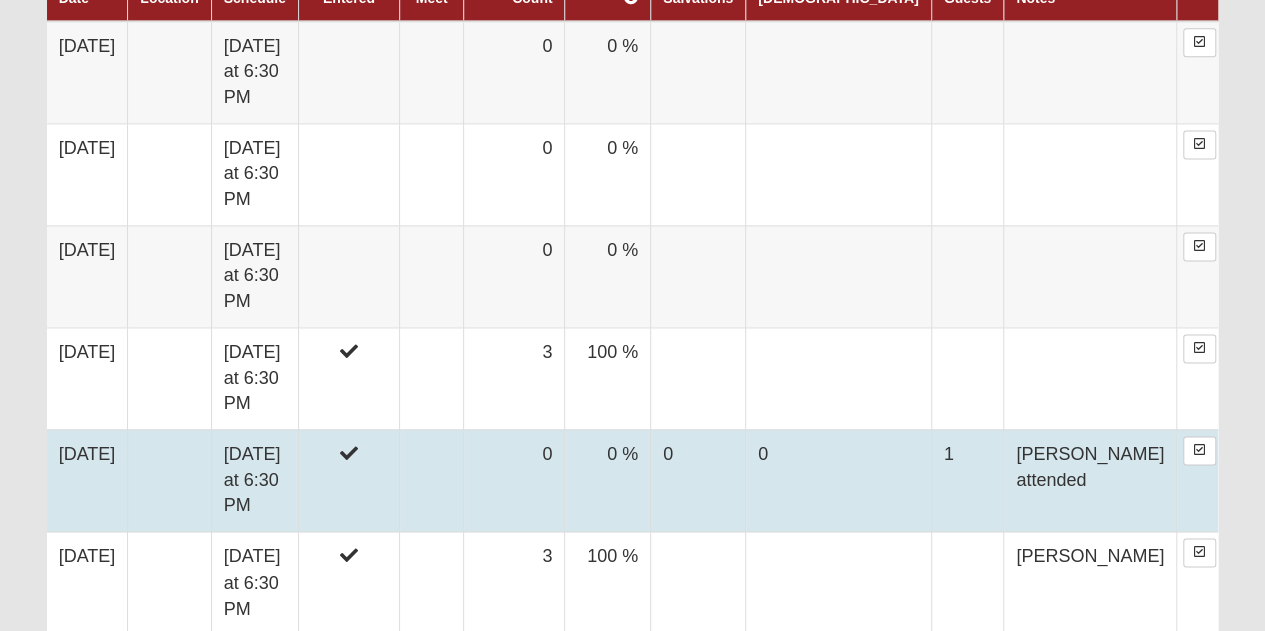 click at bounding box center [432, 480] 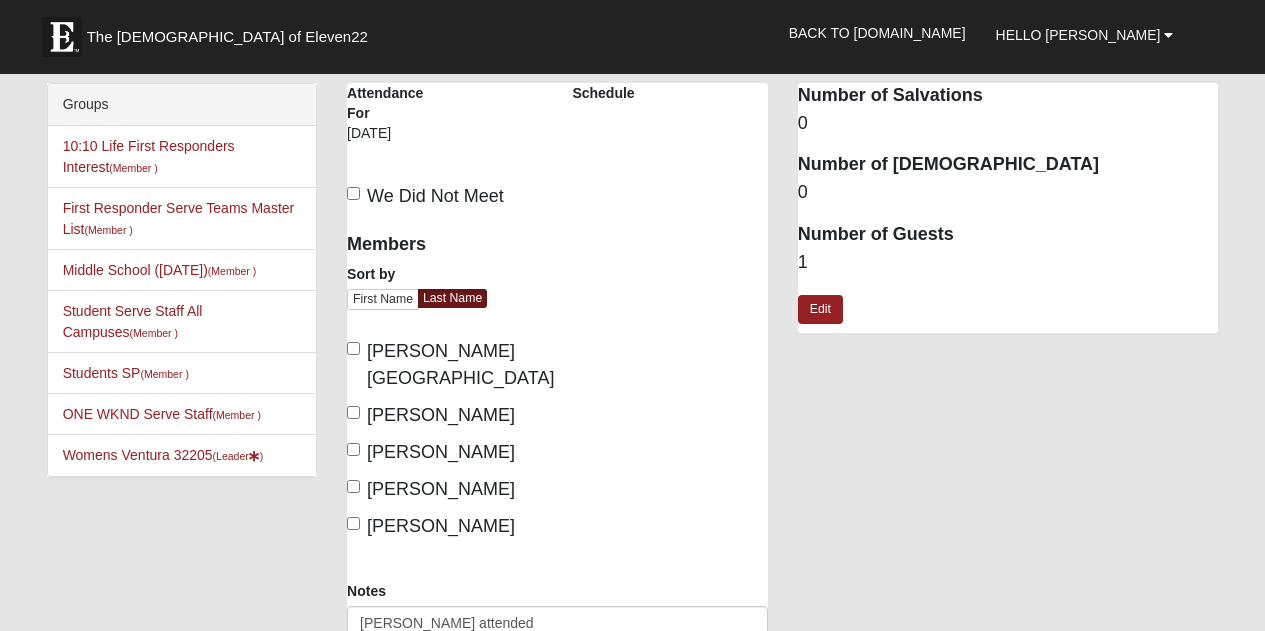 scroll, scrollTop: 0, scrollLeft: 0, axis: both 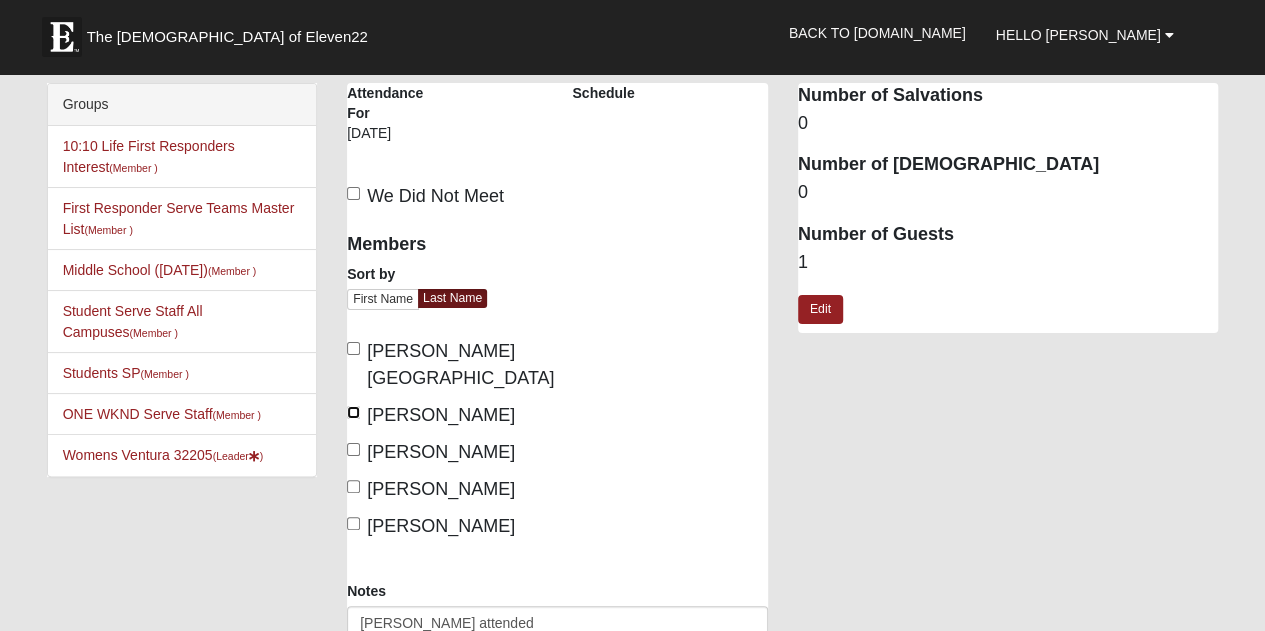 click on "McDonough, Sarah" at bounding box center (353, 412) 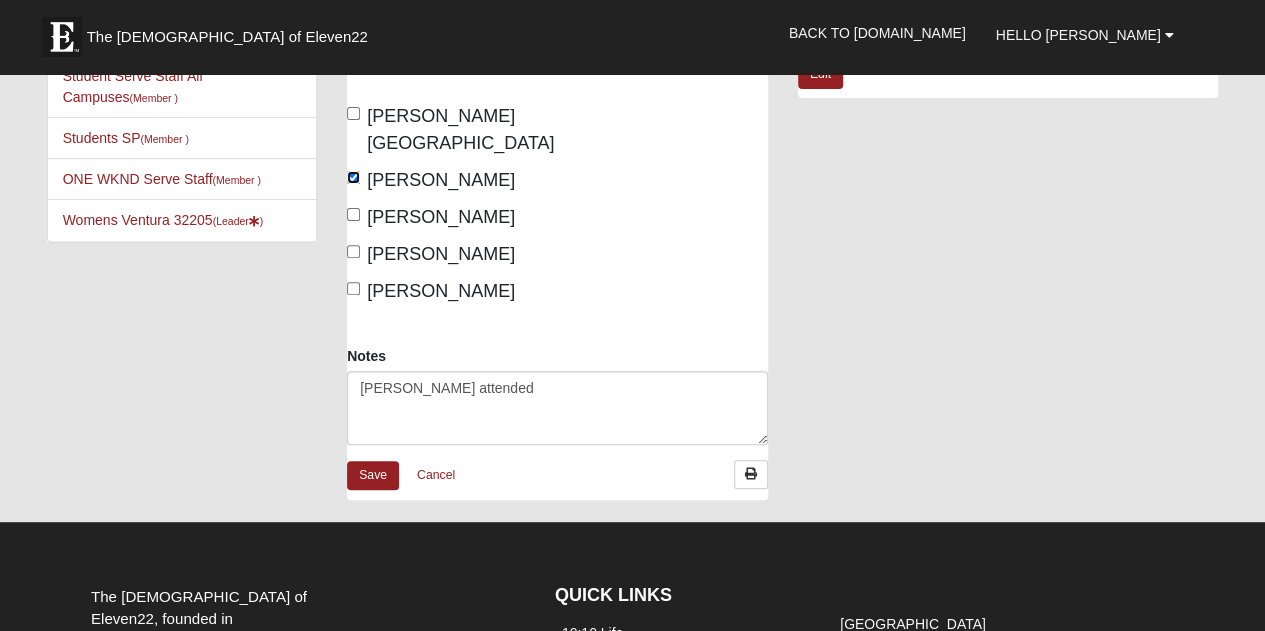 scroll, scrollTop: 236, scrollLeft: 0, axis: vertical 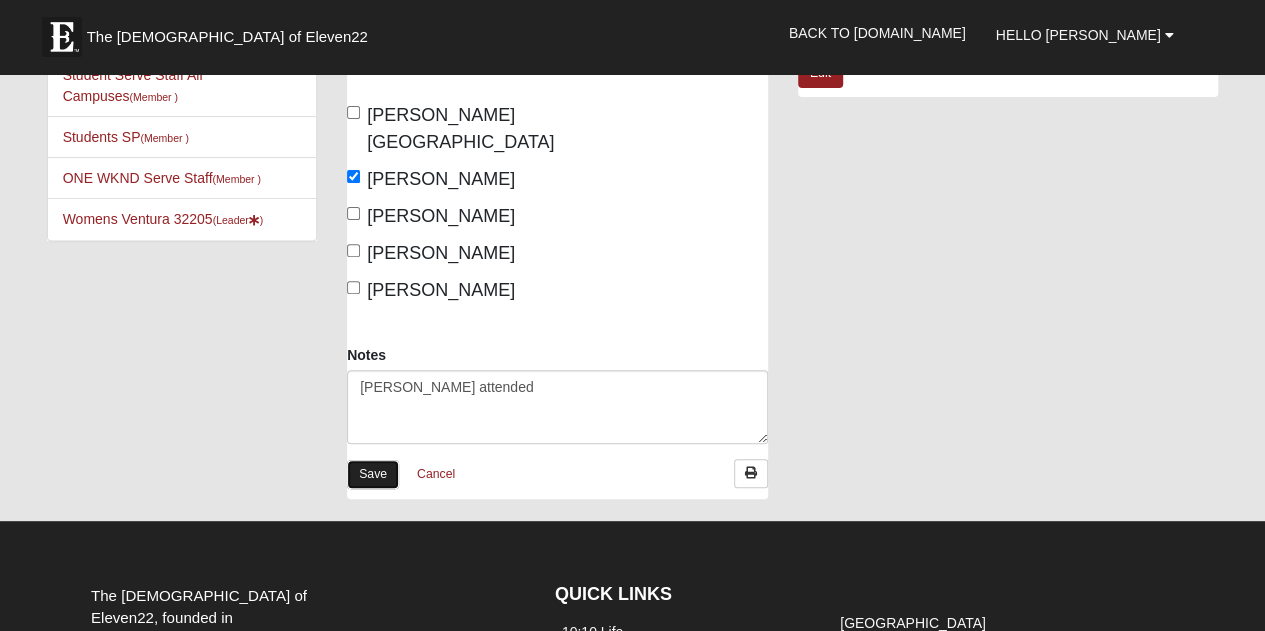 click on "Save" at bounding box center [373, 474] 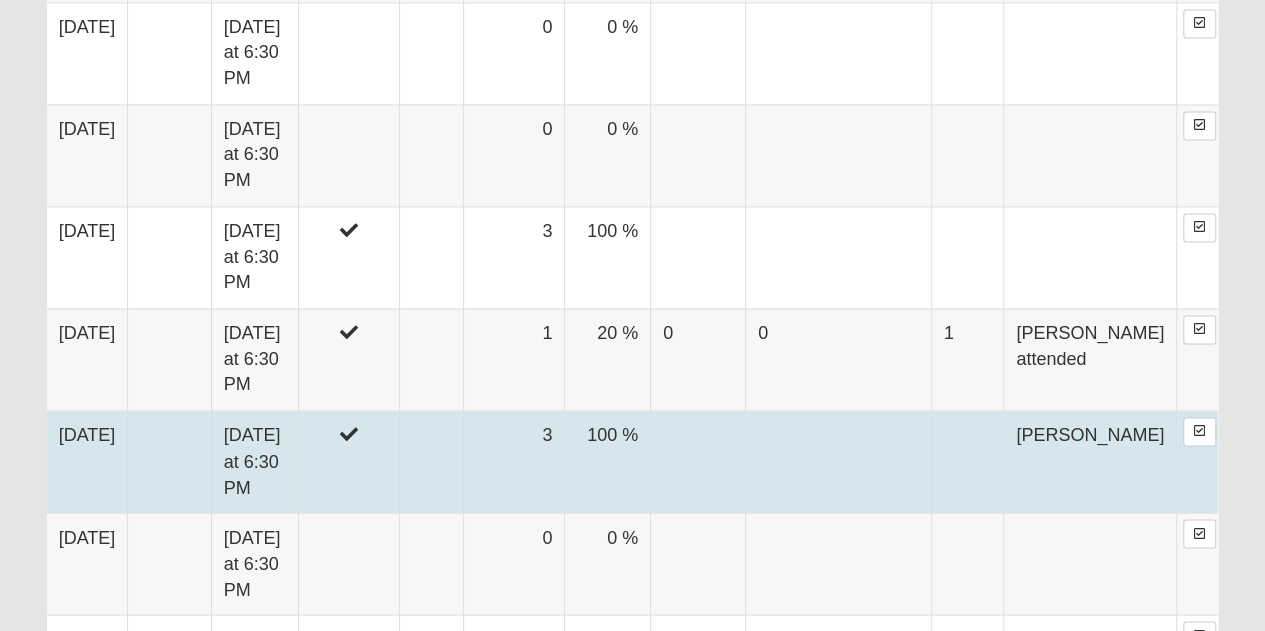 scroll, scrollTop: 1429, scrollLeft: 0, axis: vertical 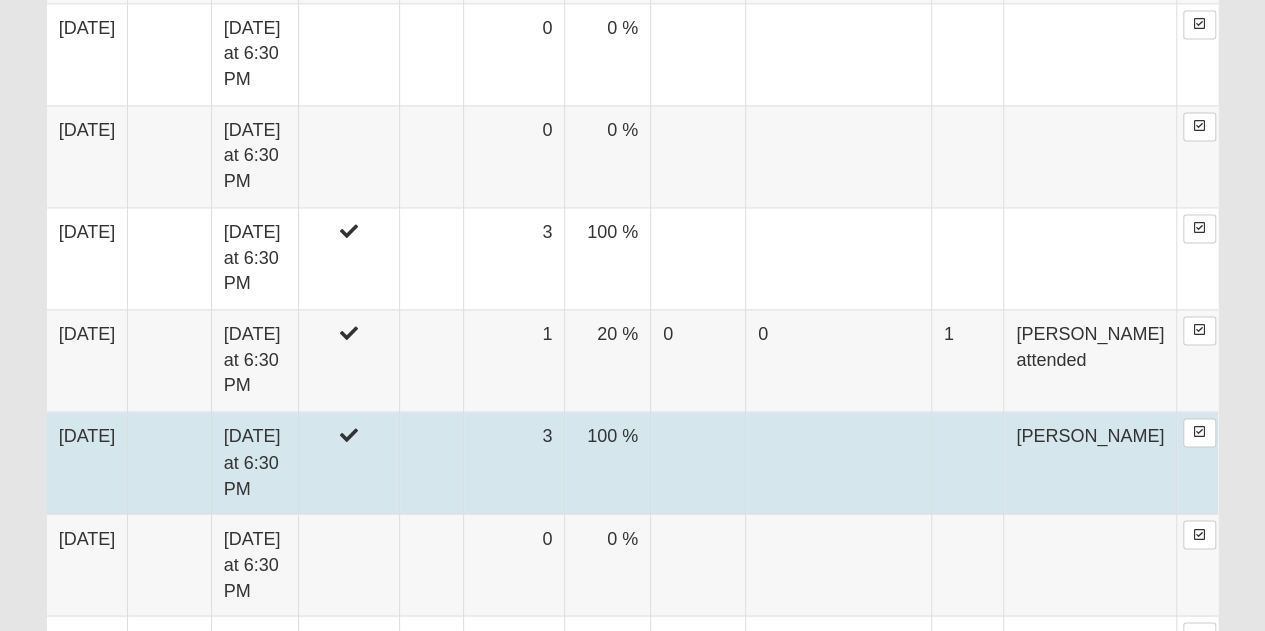 click on "3" at bounding box center (514, 463) 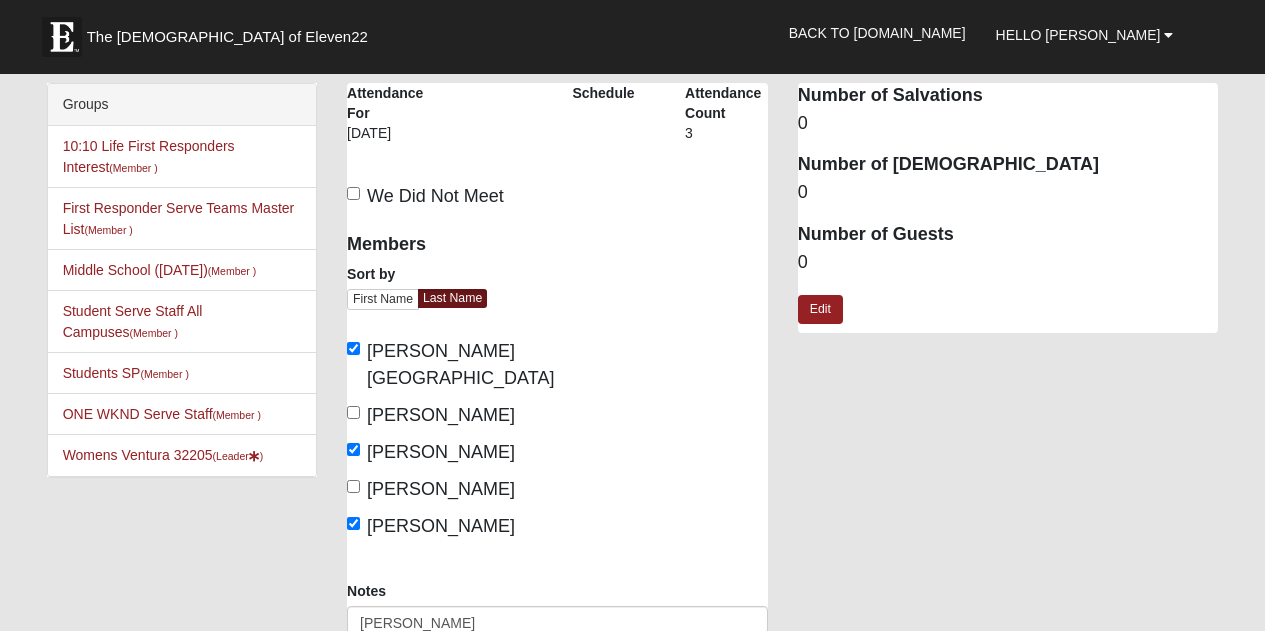 scroll, scrollTop: 0, scrollLeft: 0, axis: both 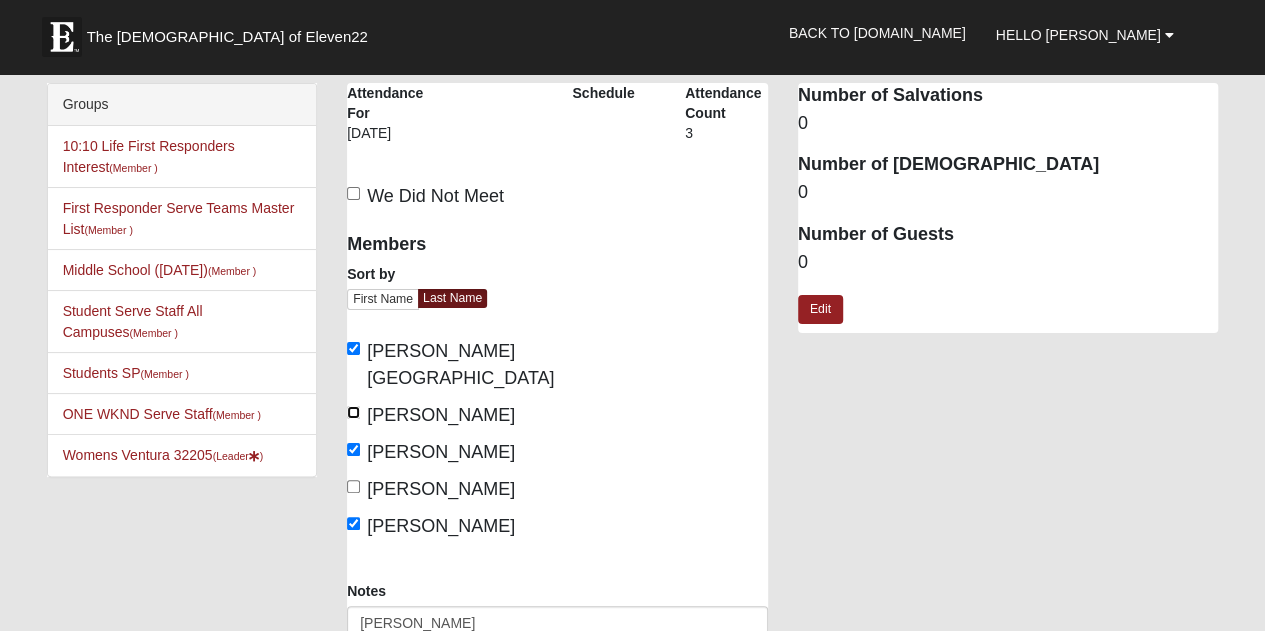 click on "[PERSON_NAME]" at bounding box center [353, 412] 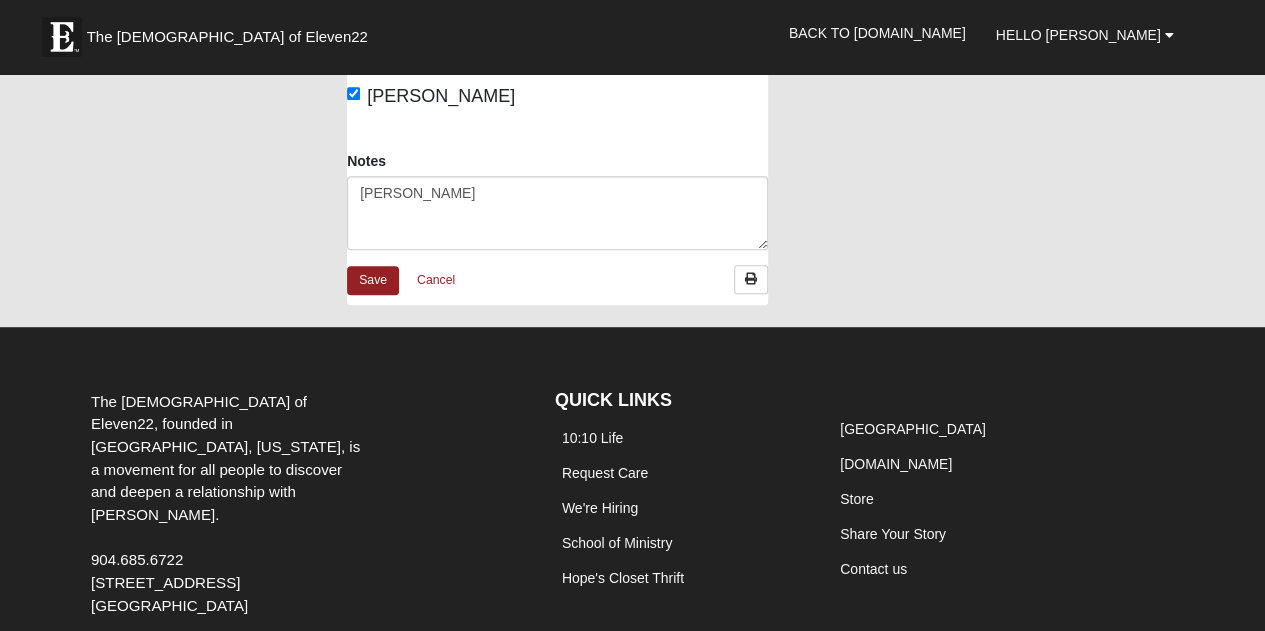 scroll, scrollTop: 444, scrollLeft: 0, axis: vertical 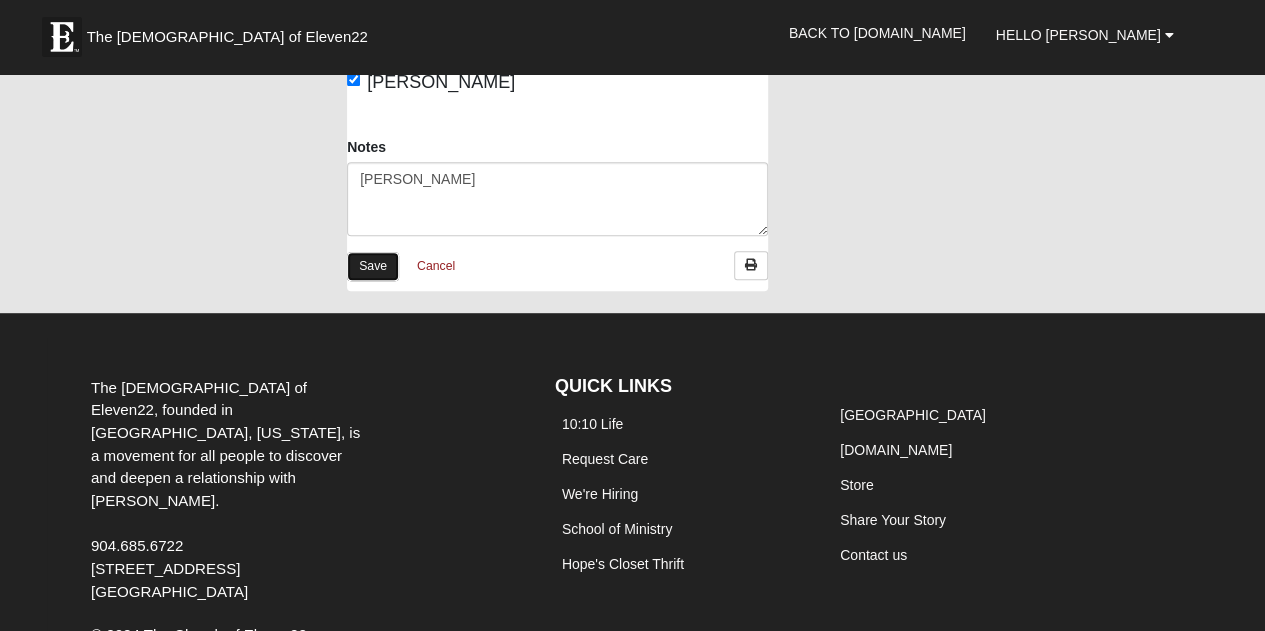 click on "Save" at bounding box center (373, 266) 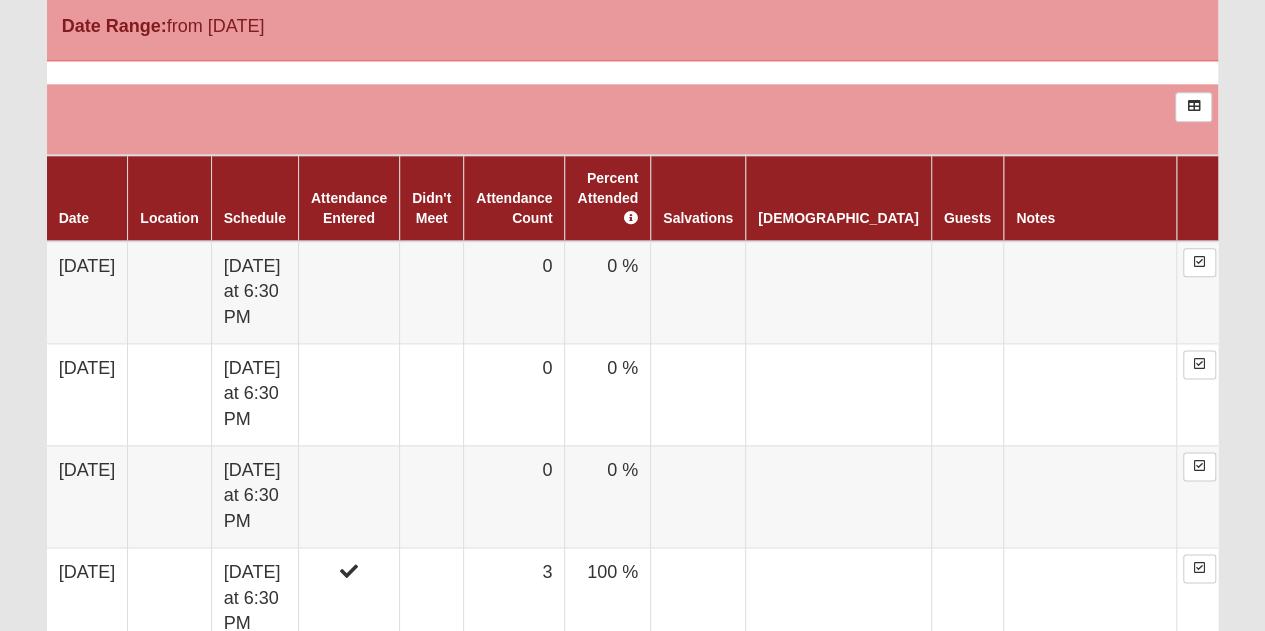 scroll, scrollTop: 1086, scrollLeft: 0, axis: vertical 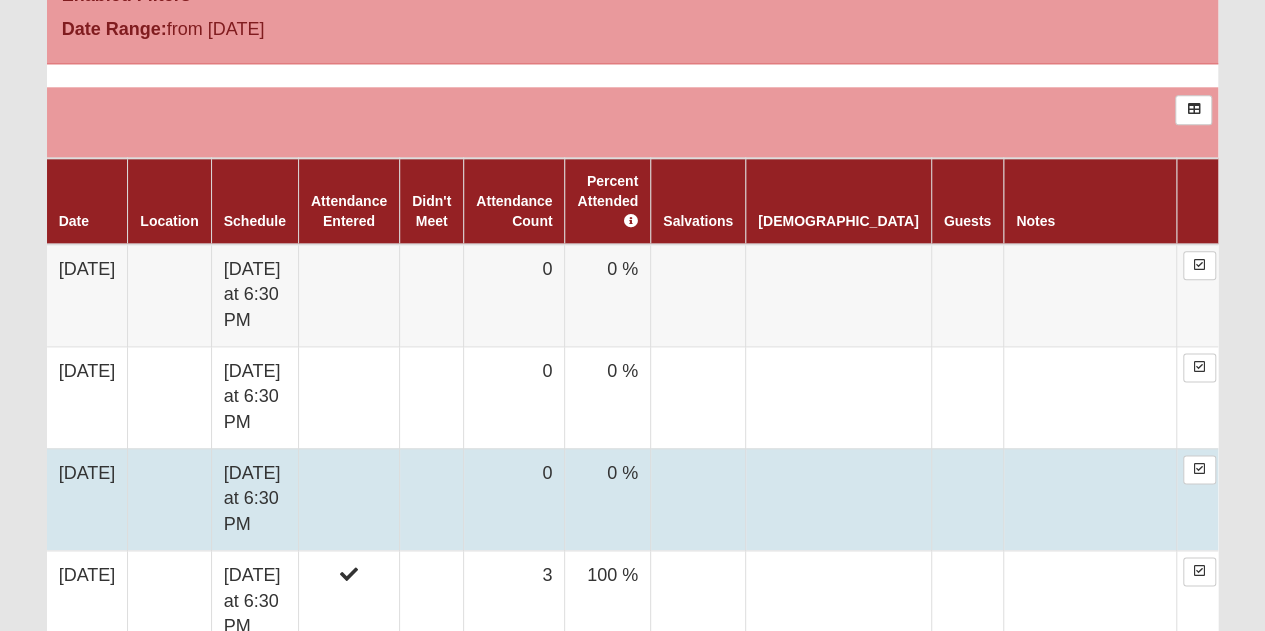 click on "0" at bounding box center (514, 499) 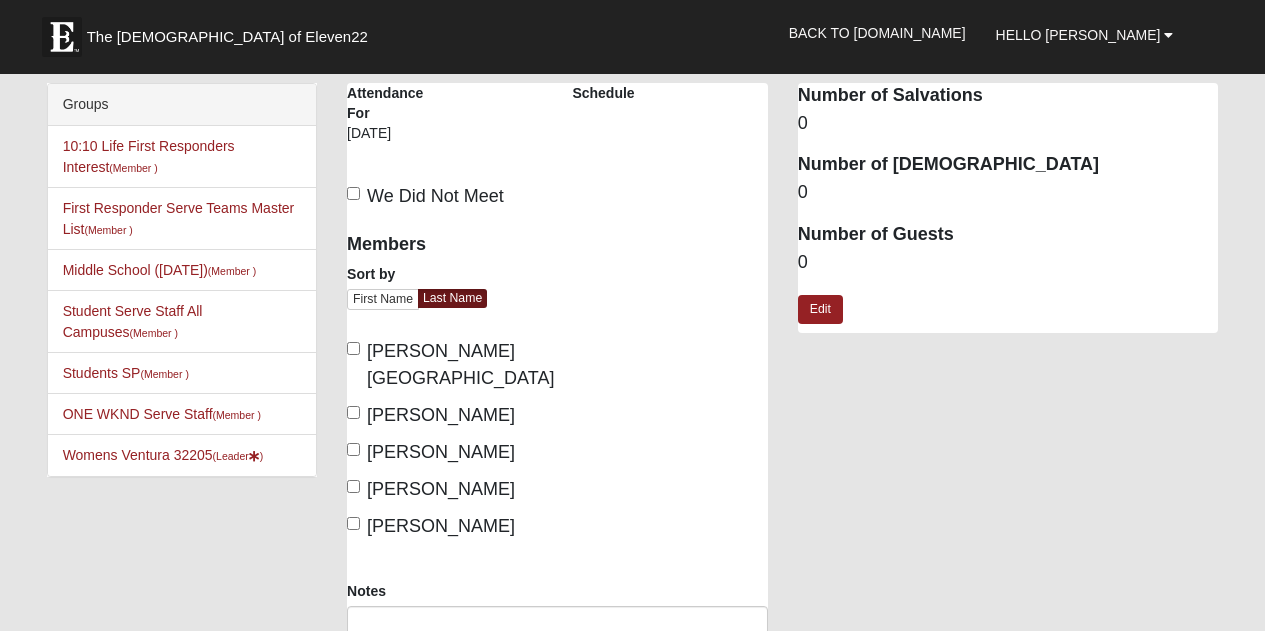 scroll, scrollTop: 0, scrollLeft: 0, axis: both 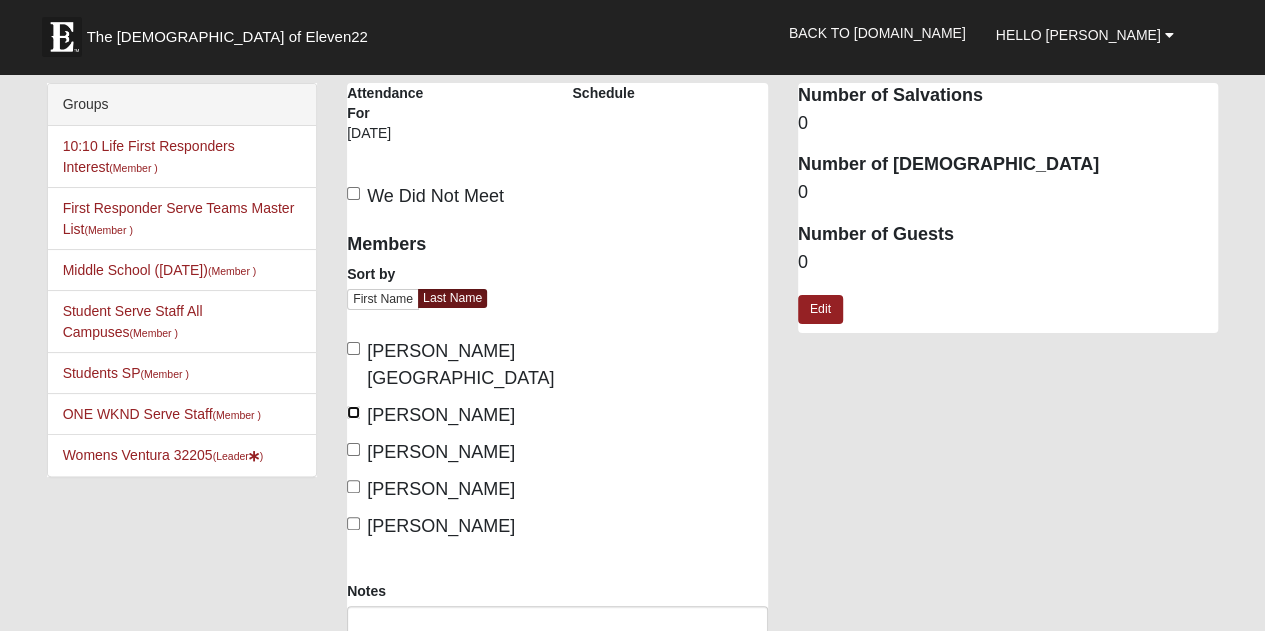 click on "[PERSON_NAME]" at bounding box center (353, 412) 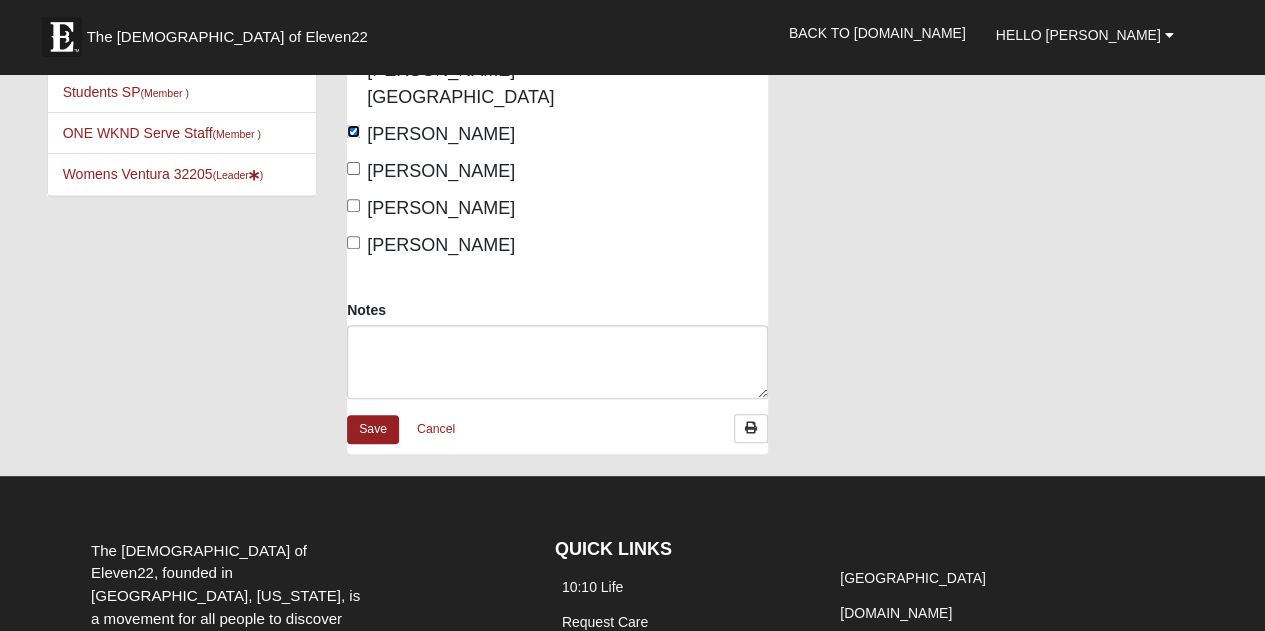scroll, scrollTop: 341, scrollLeft: 0, axis: vertical 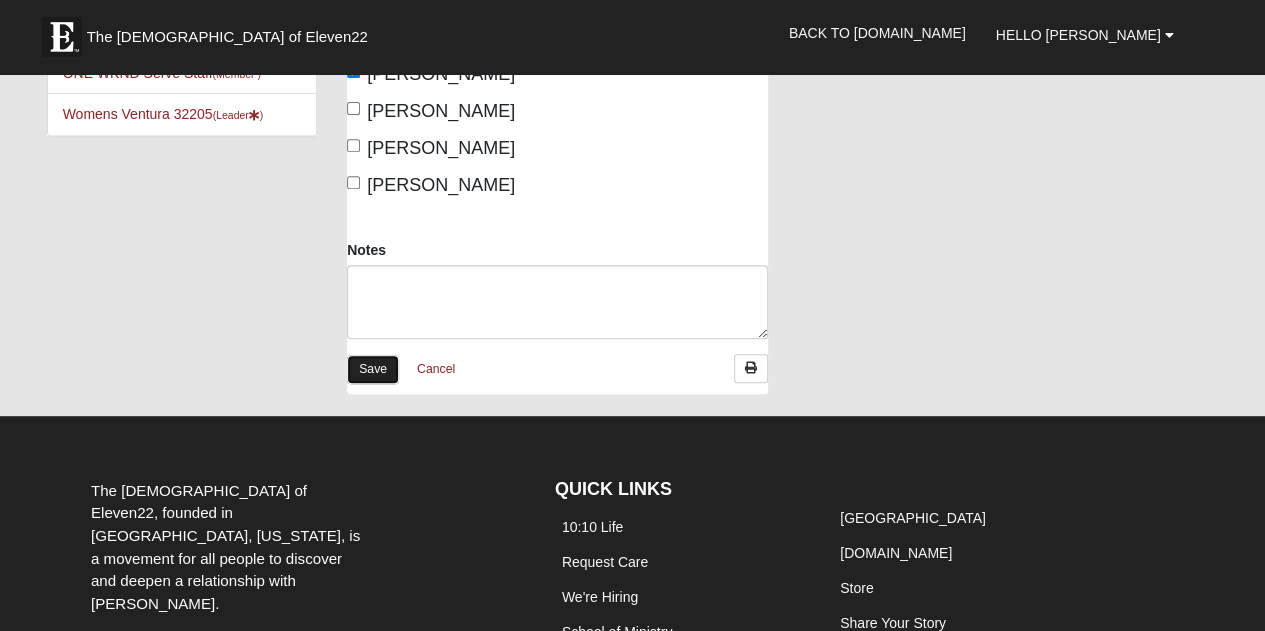 click on "Save" at bounding box center (373, 369) 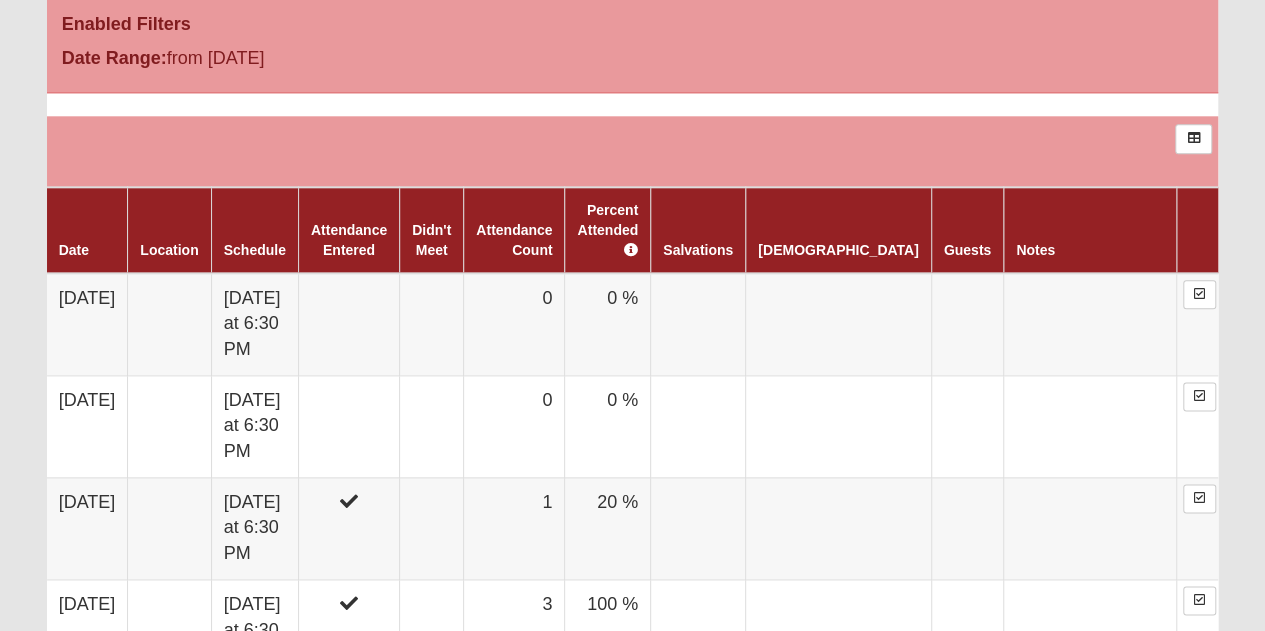 scroll, scrollTop: 1093, scrollLeft: 0, axis: vertical 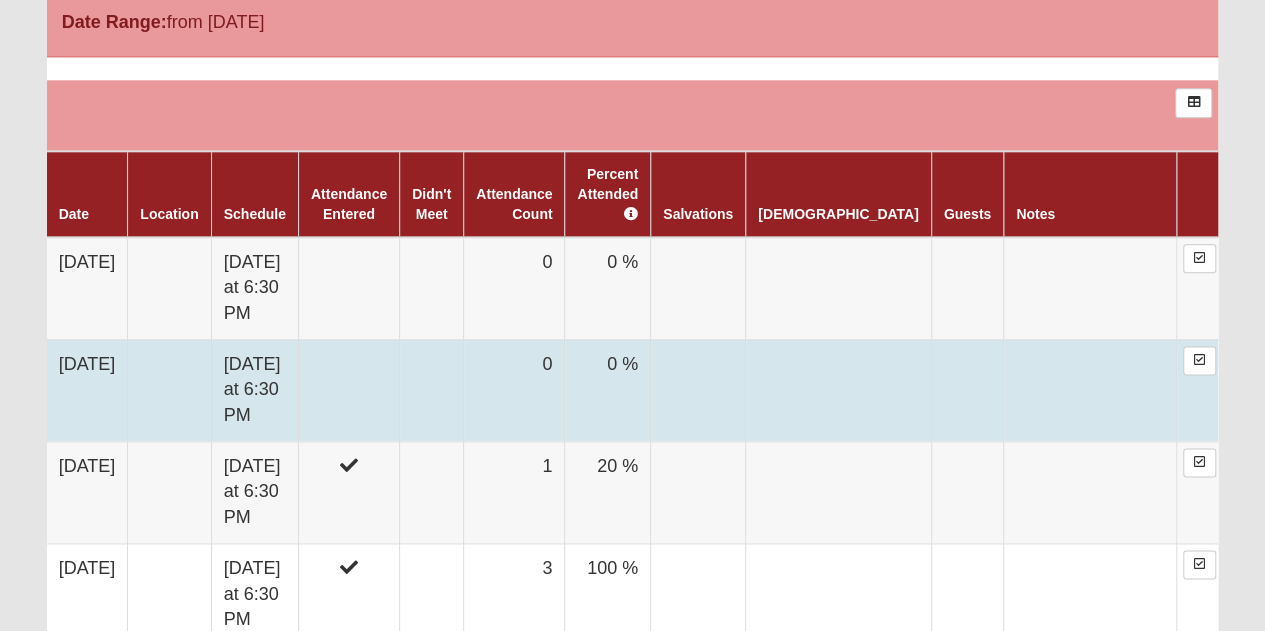 click at bounding box center [348, 390] 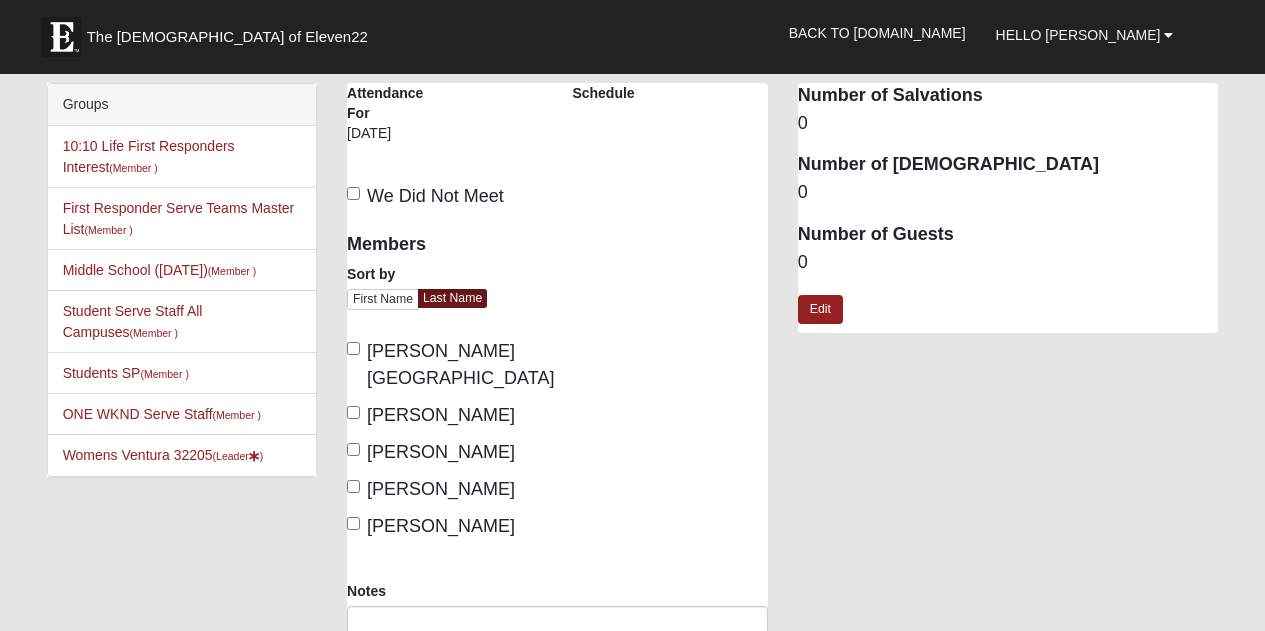 scroll, scrollTop: 0, scrollLeft: 0, axis: both 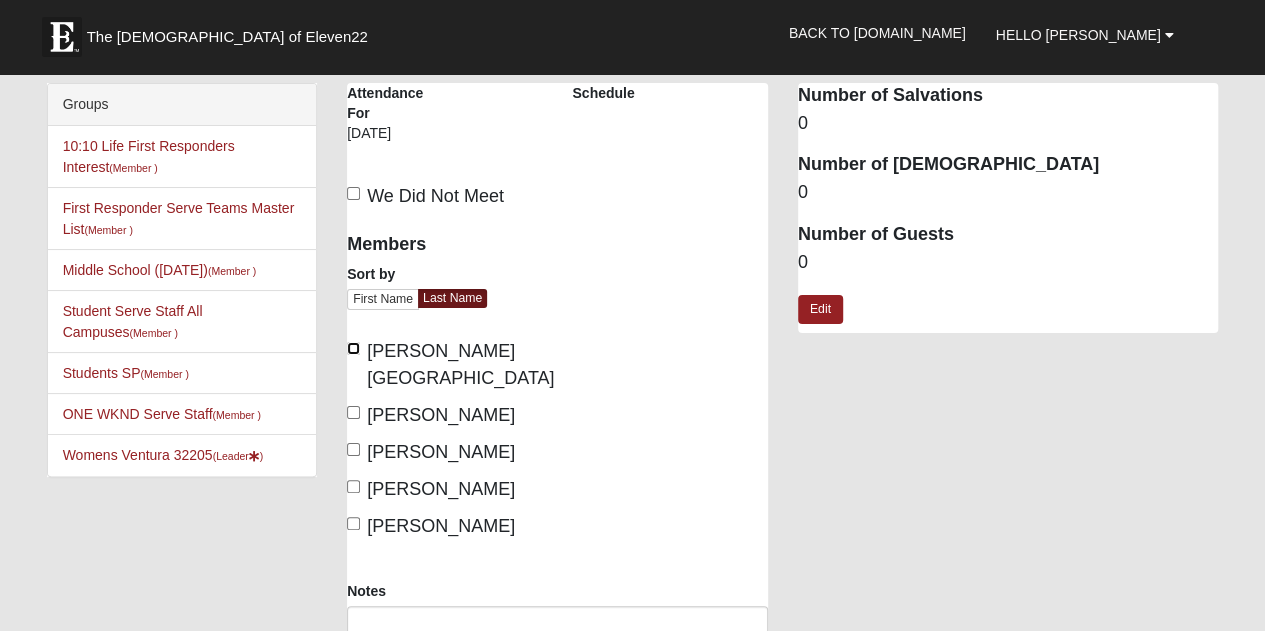 click on "[PERSON_NAME][GEOGRAPHIC_DATA]" at bounding box center (353, 348) 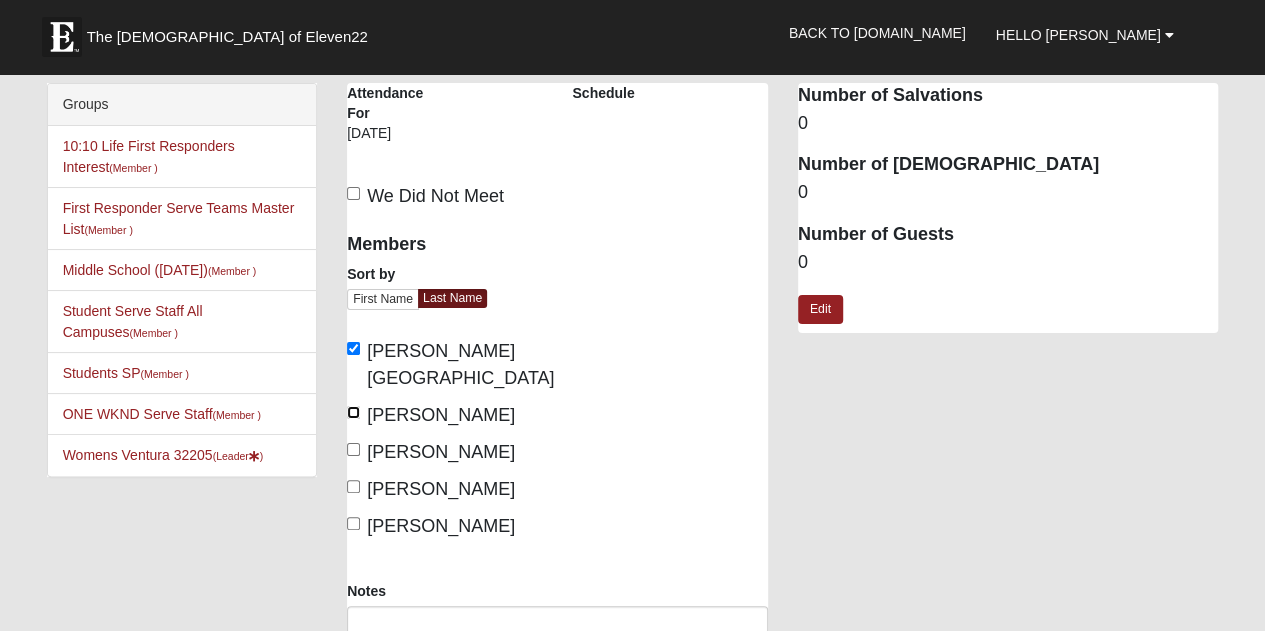 click on "McDonough, Sarah" at bounding box center (353, 412) 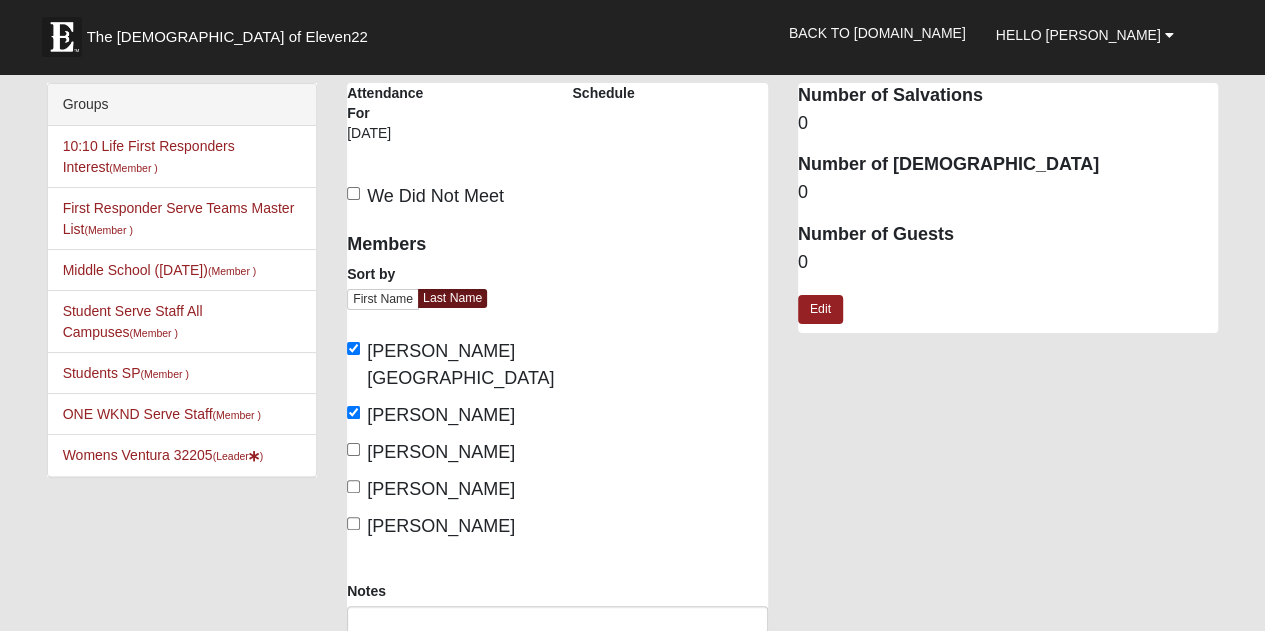 click on "[PERSON_NAME]" at bounding box center (431, 526) 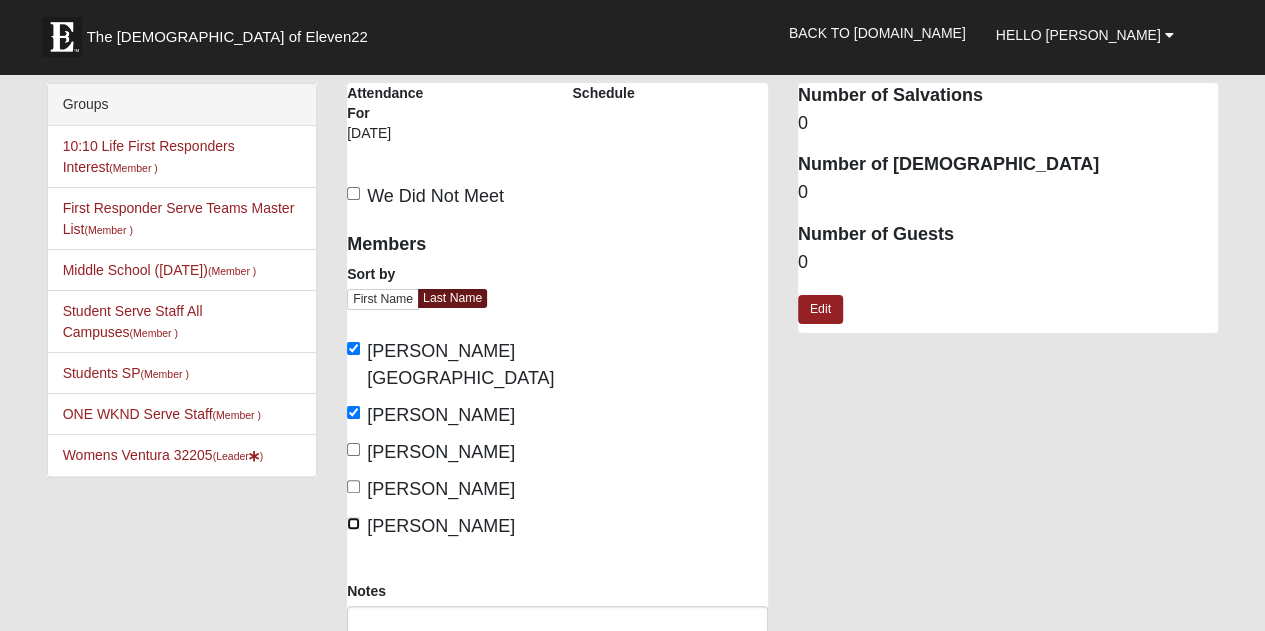 click on "[PERSON_NAME]" at bounding box center [353, 523] 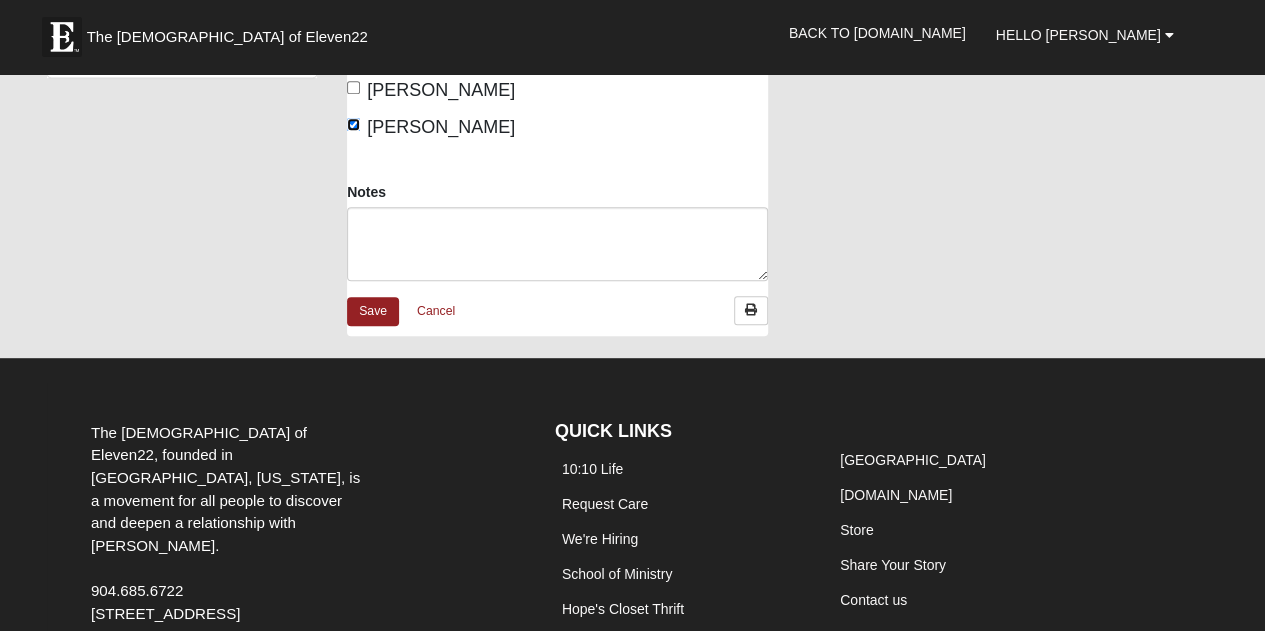 scroll, scrollTop: 400, scrollLeft: 0, axis: vertical 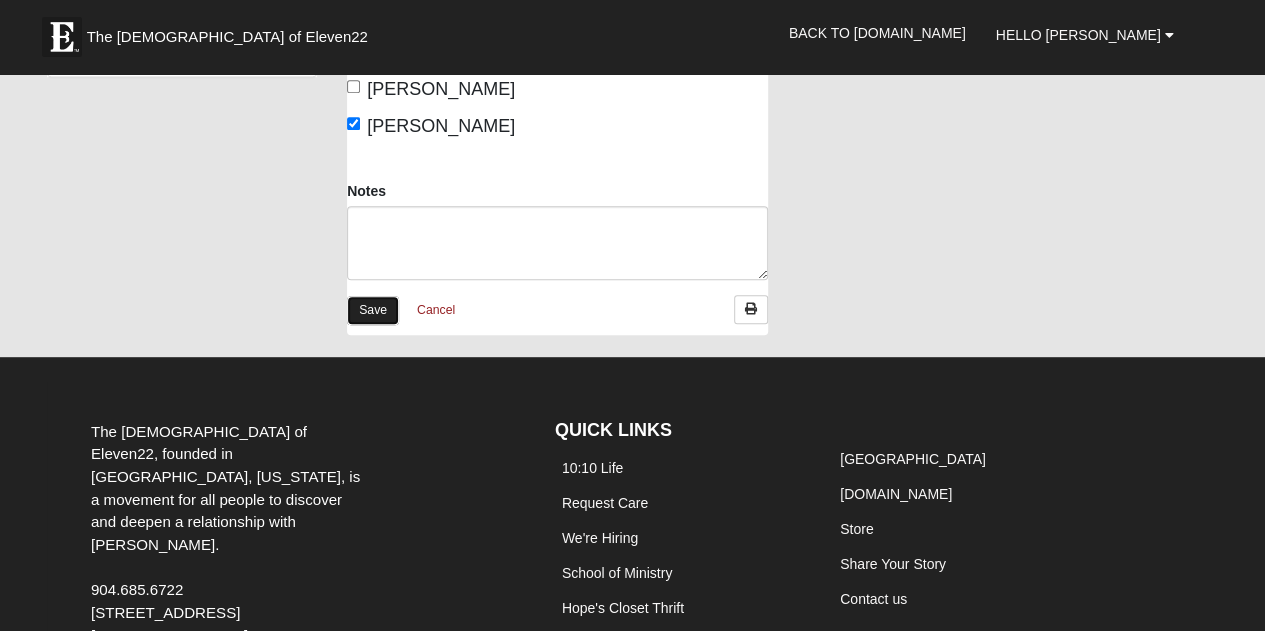 click on "Save" at bounding box center (373, 310) 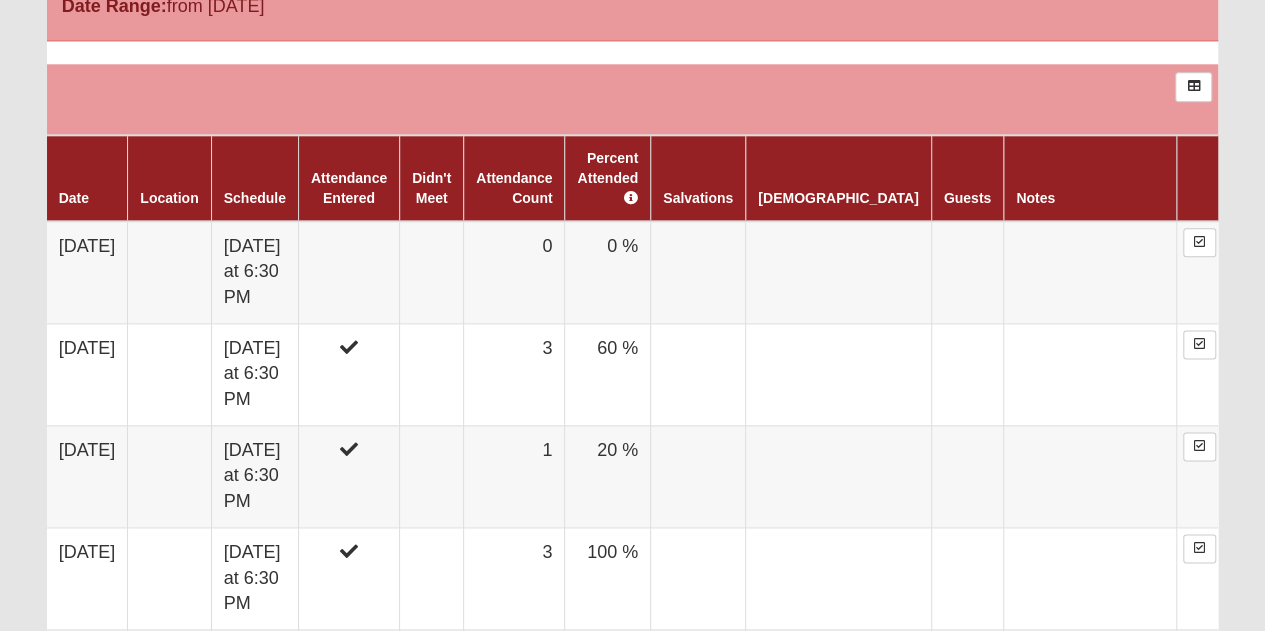scroll, scrollTop: 1206, scrollLeft: 0, axis: vertical 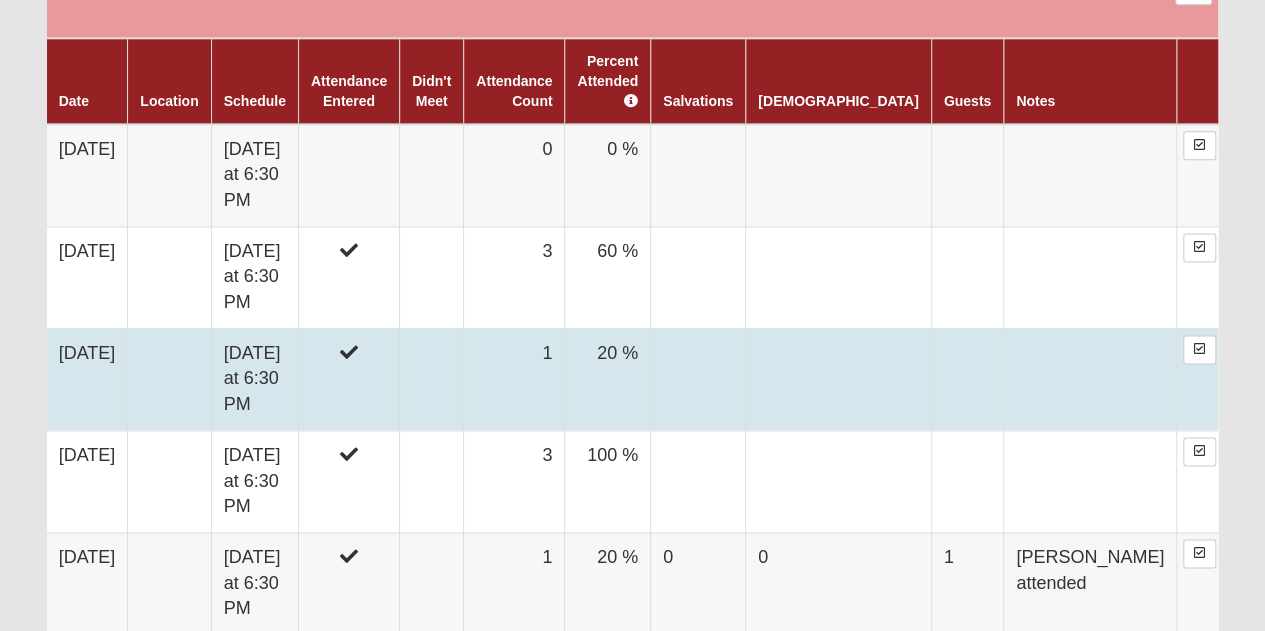 click at bounding box center (432, 379) 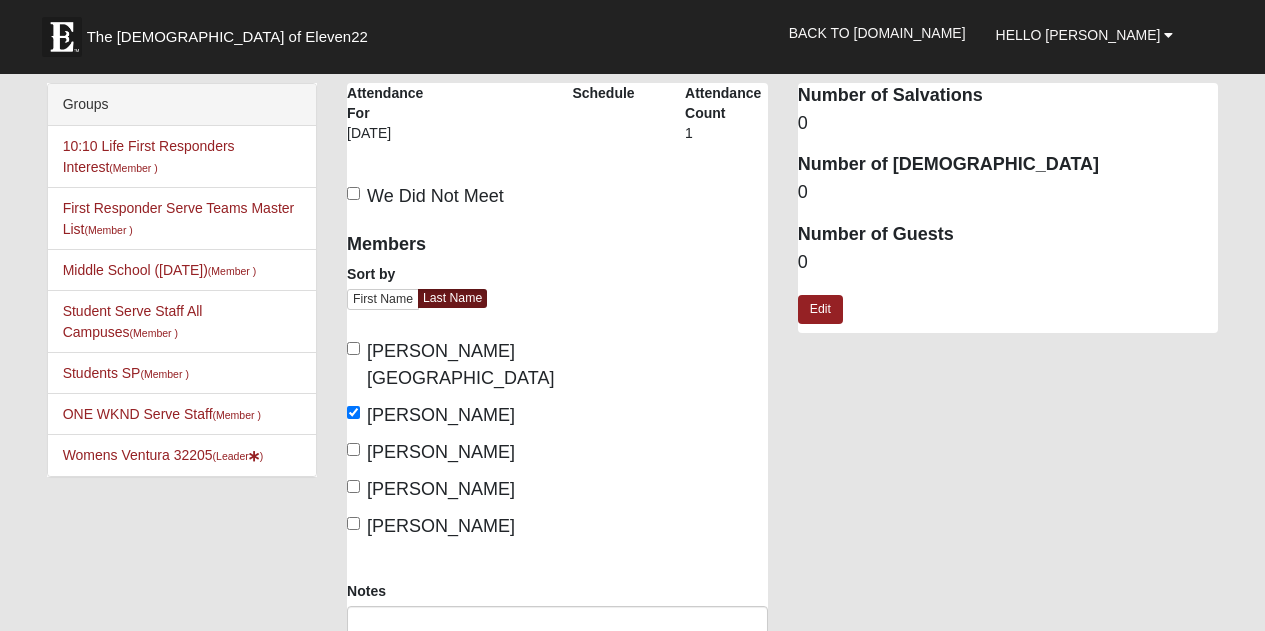 scroll, scrollTop: 0, scrollLeft: 0, axis: both 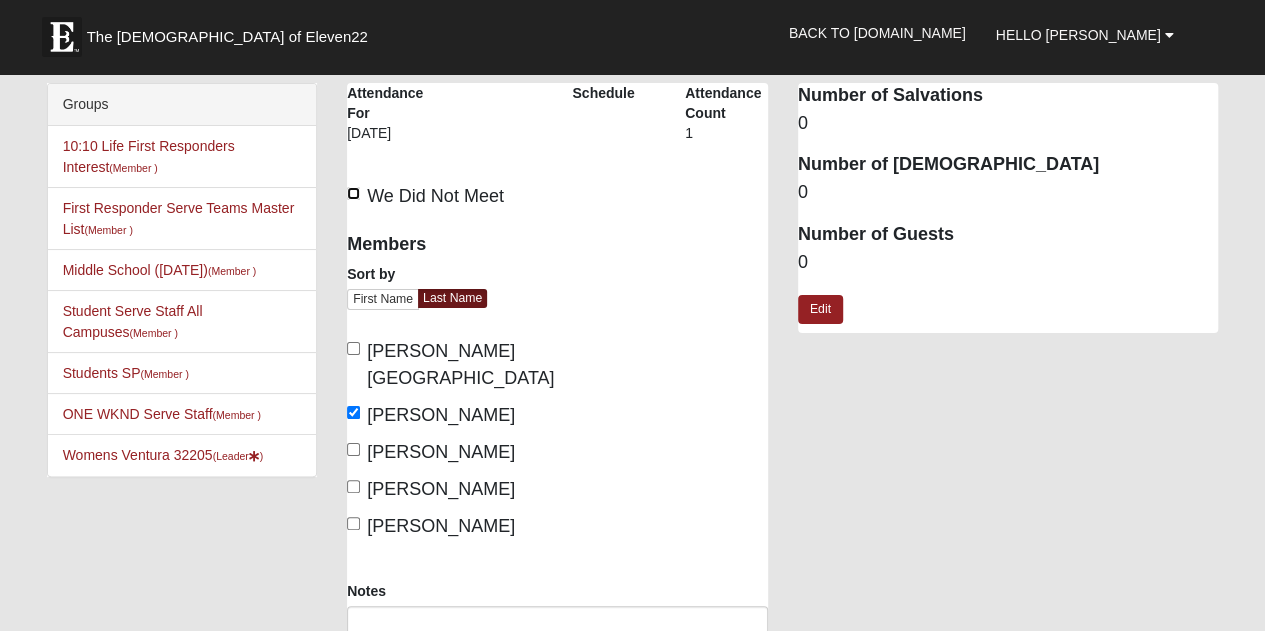 click on "We Did Not Meet" at bounding box center (353, 193) 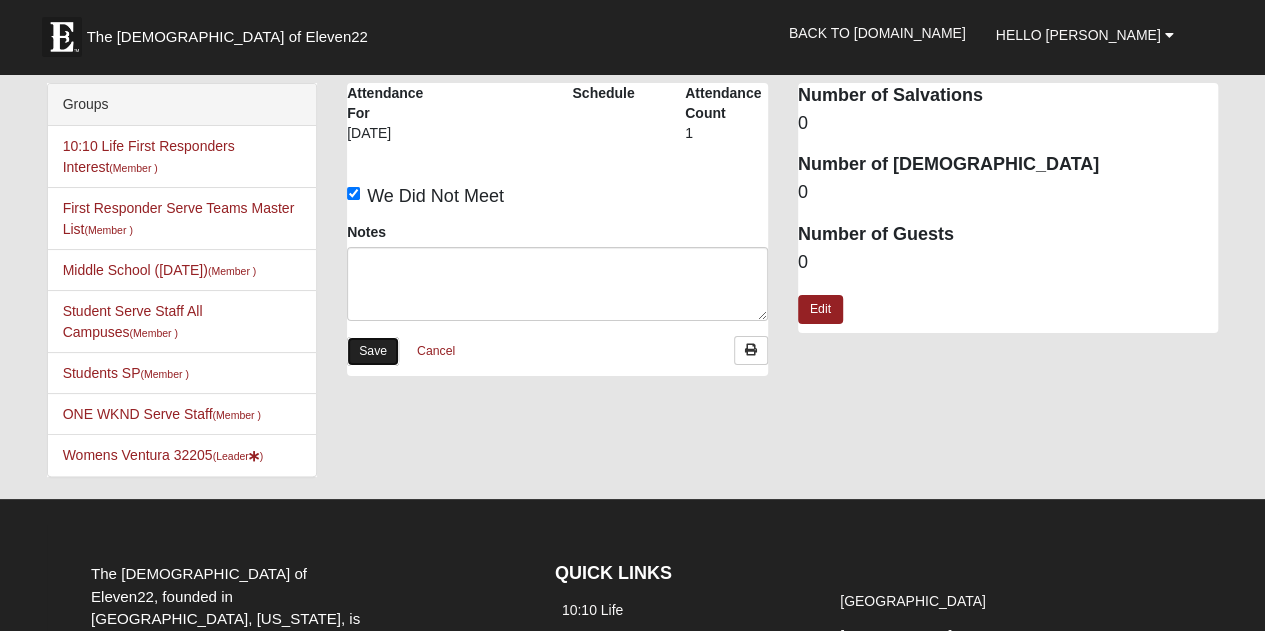 click on "Save" at bounding box center [373, 351] 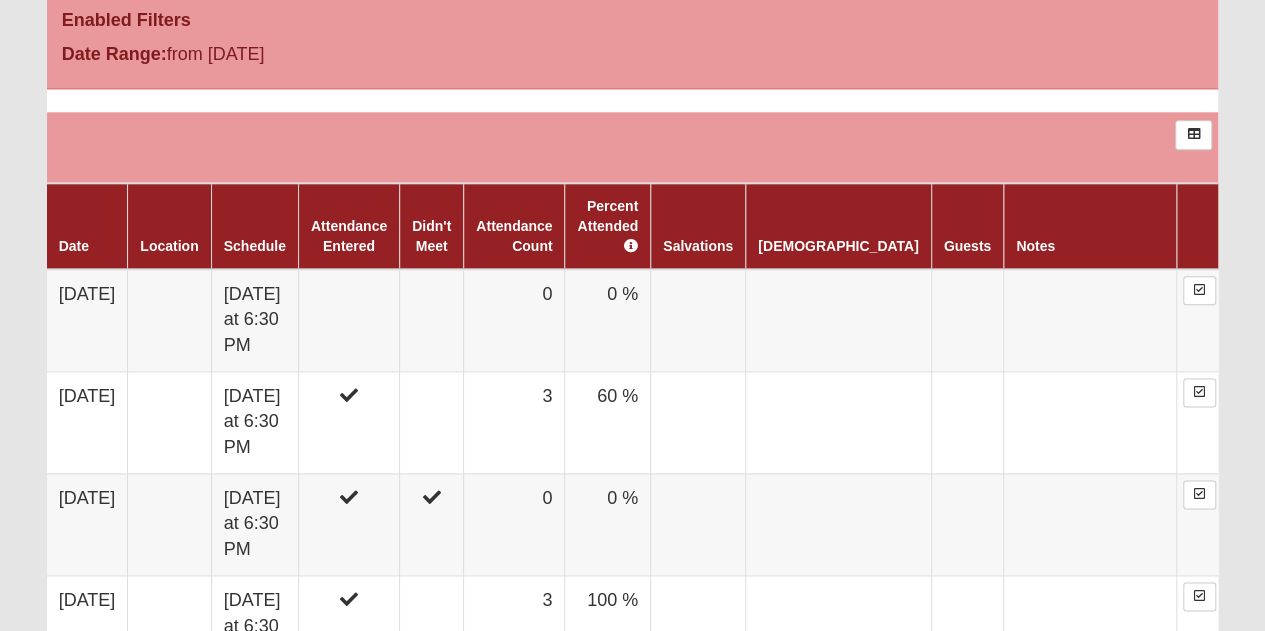 scroll, scrollTop: 1059, scrollLeft: 0, axis: vertical 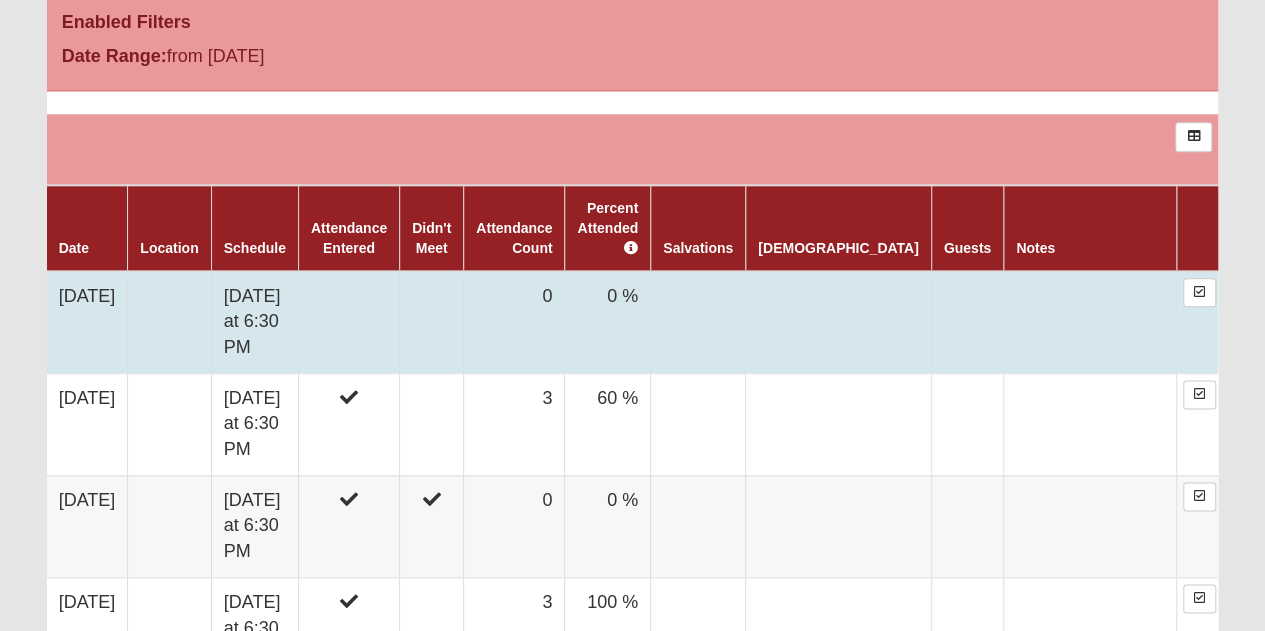 click at bounding box center (348, 322) 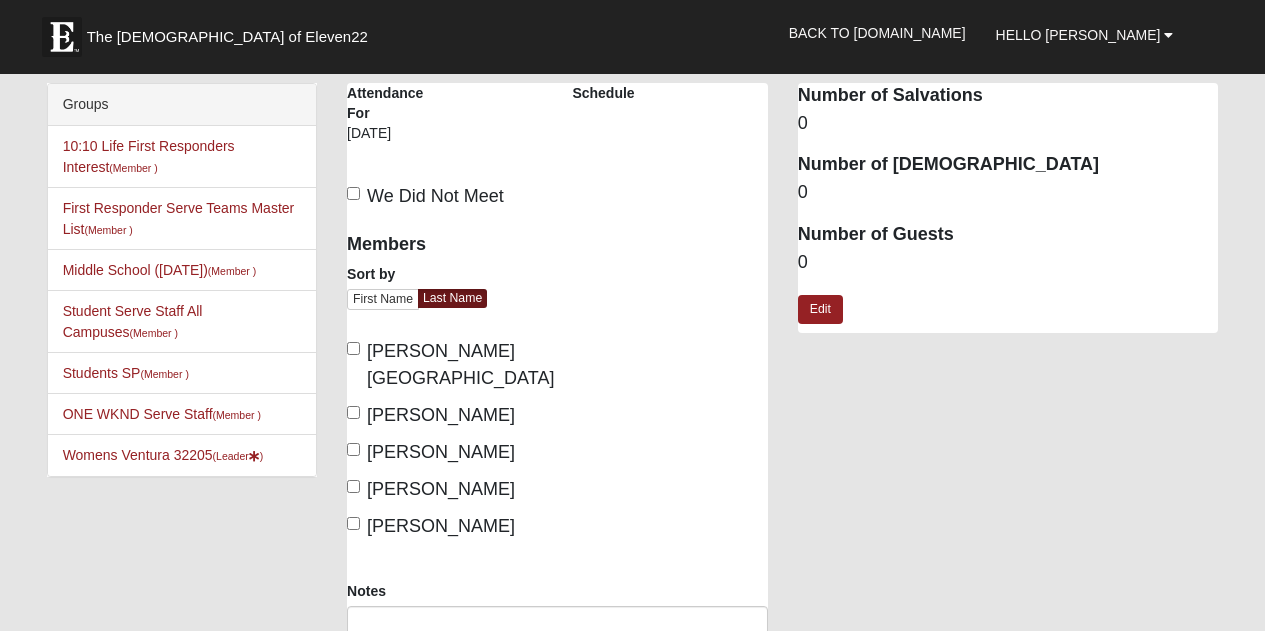 scroll, scrollTop: 0, scrollLeft: 0, axis: both 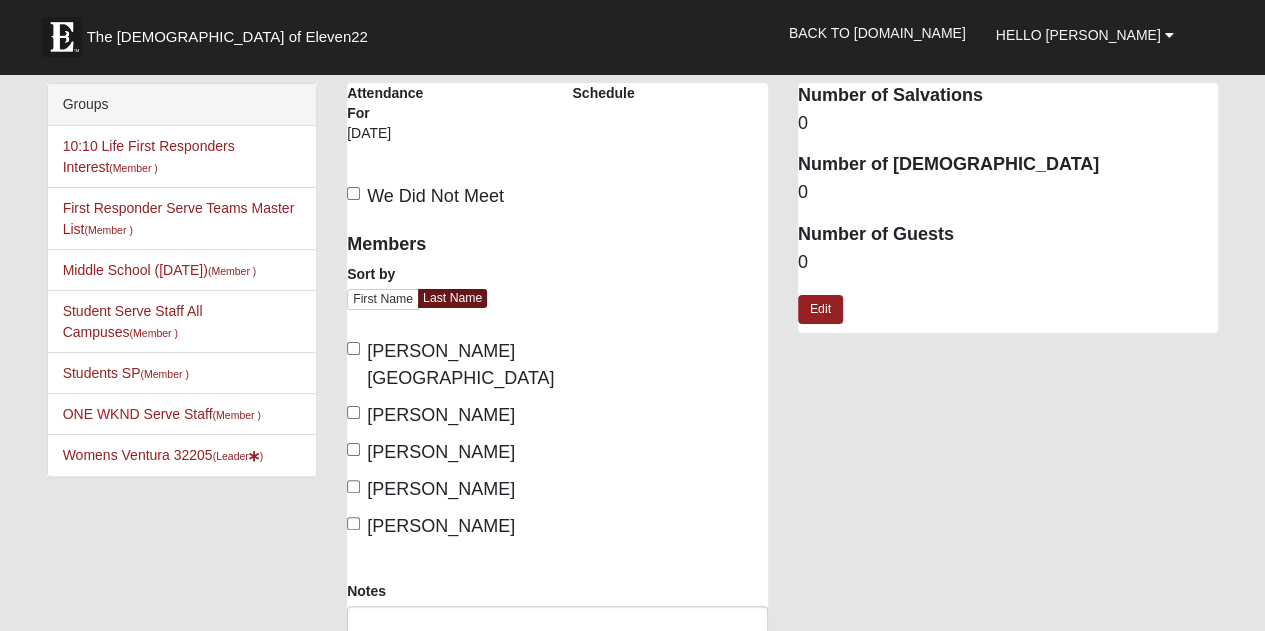 click on "[PERSON_NAME][GEOGRAPHIC_DATA]" at bounding box center [444, 365] 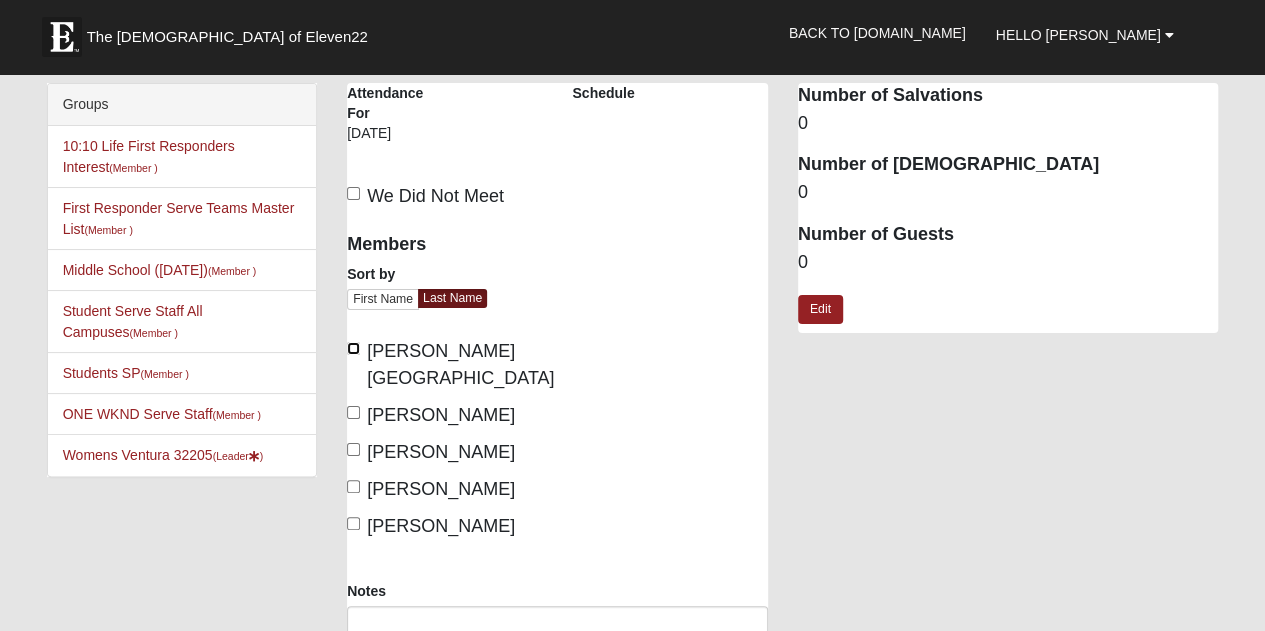 click on "[PERSON_NAME][GEOGRAPHIC_DATA]" at bounding box center (353, 348) 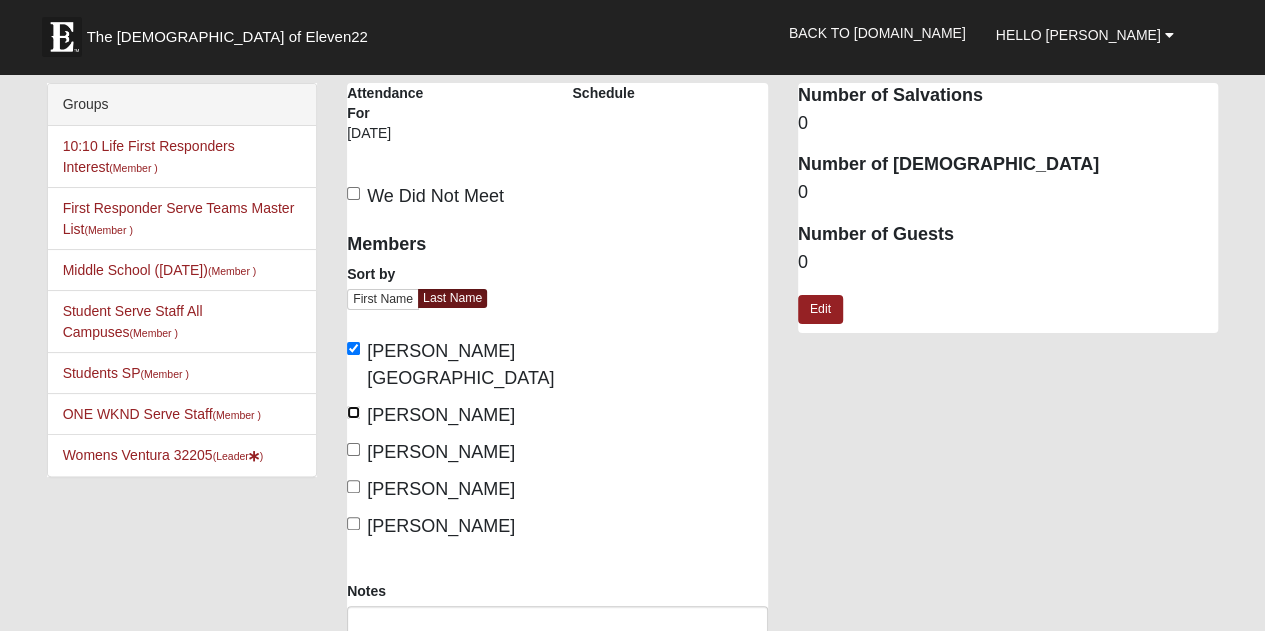 click on "[PERSON_NAME]" at bounding box center [353, 412] 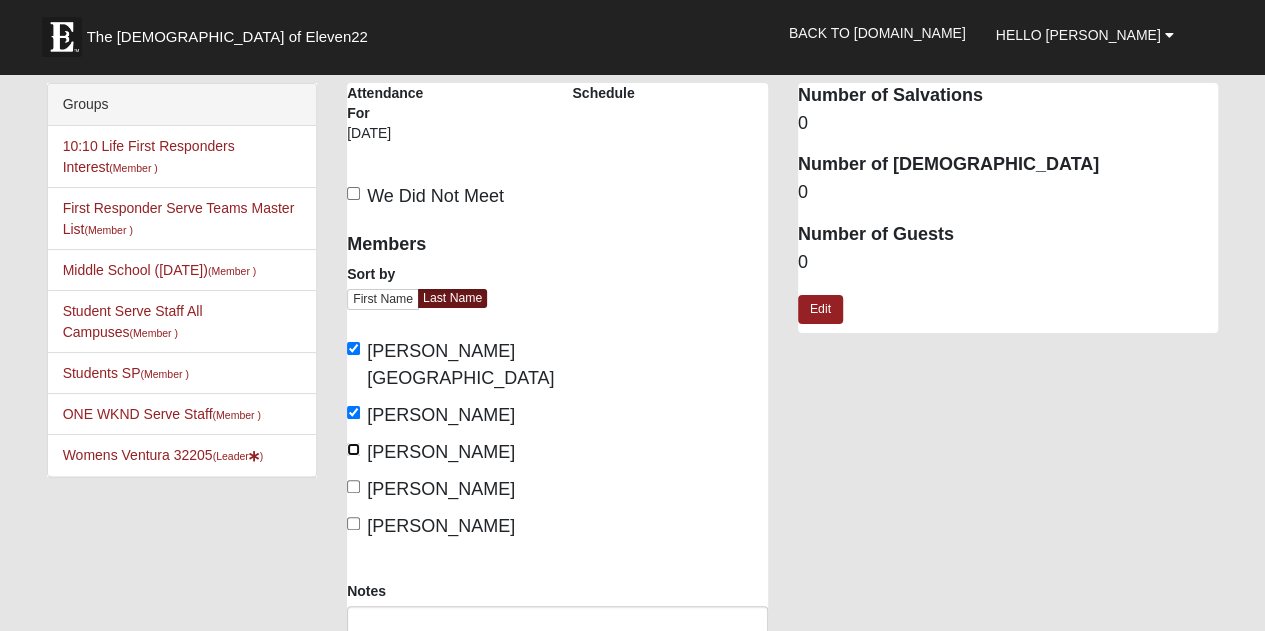 click on "[PERSON_NAME]" at bounding box center (353, 449) 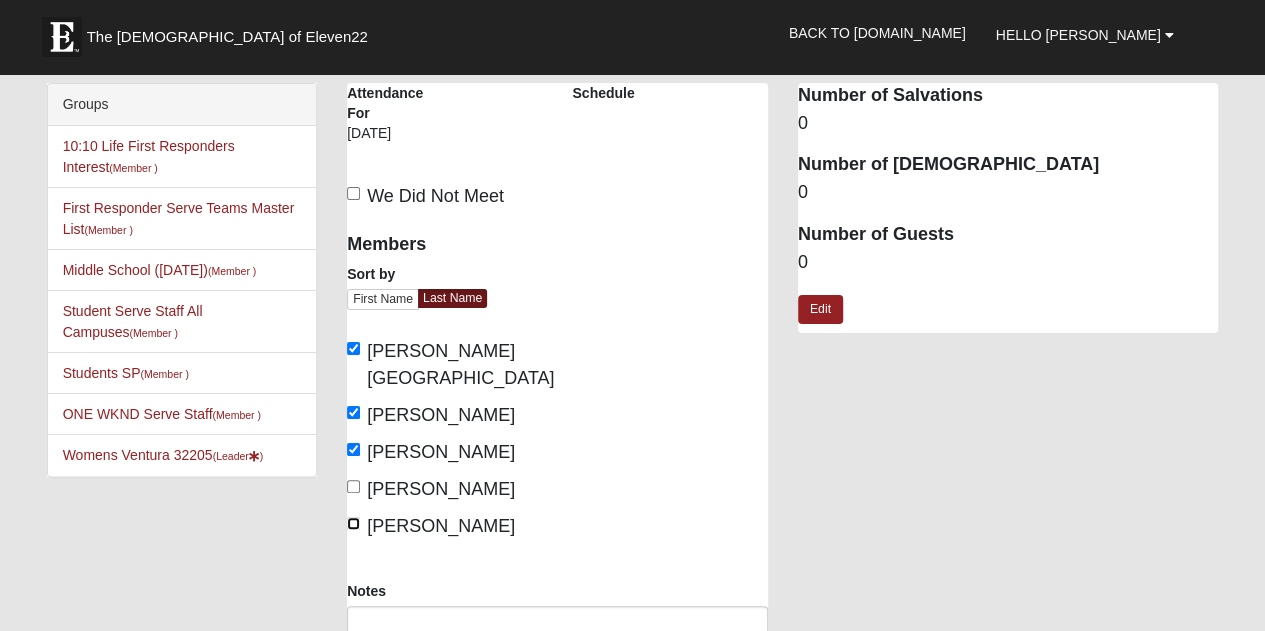 click on "[PERSON_NAME]" at bounding box center (353, 523) 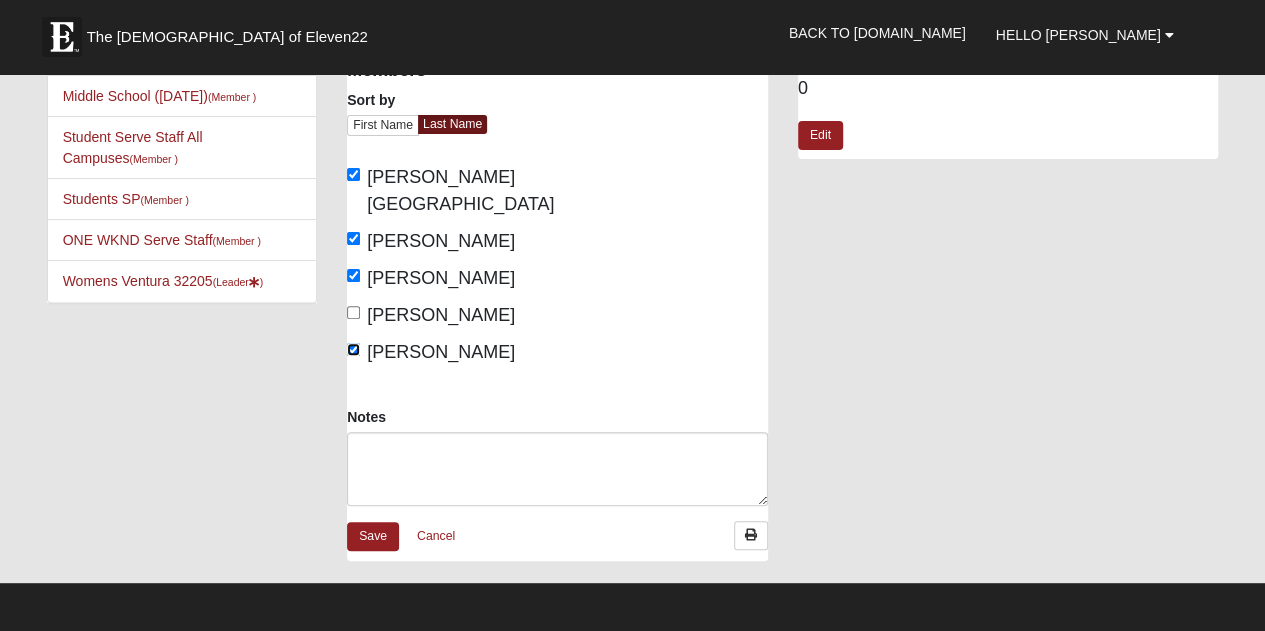 scroll, scrollTop: 224, scrollLeft: 0, axis: vertical 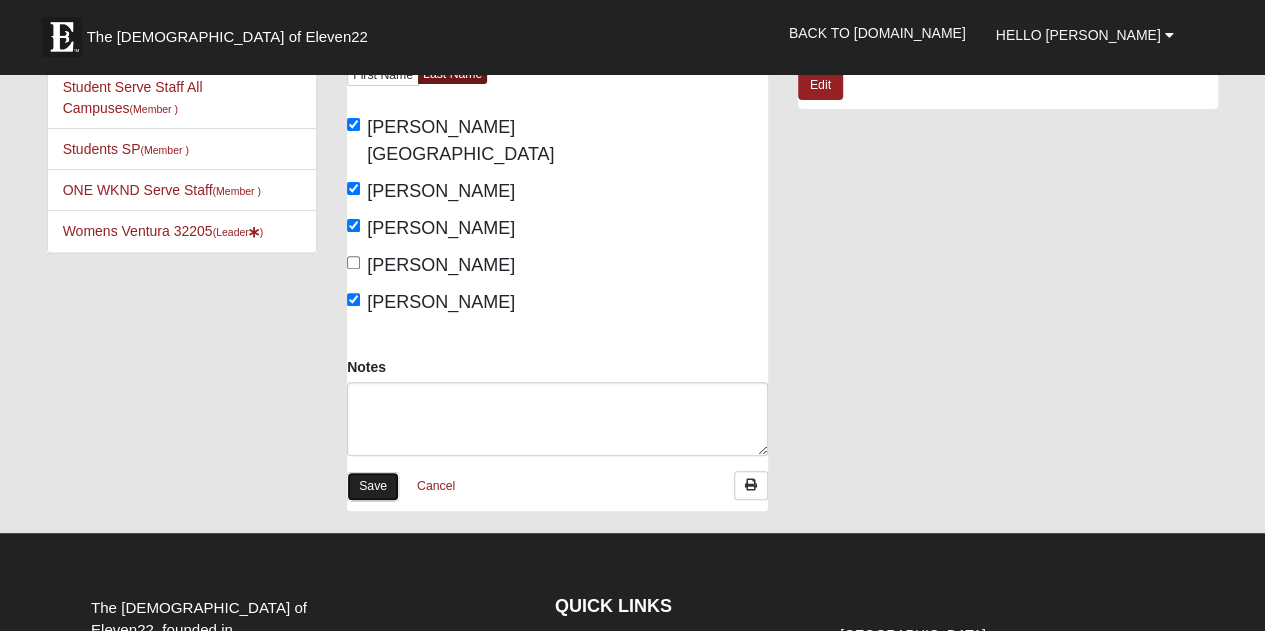 click on "Save" at bounding box center (373, 486) 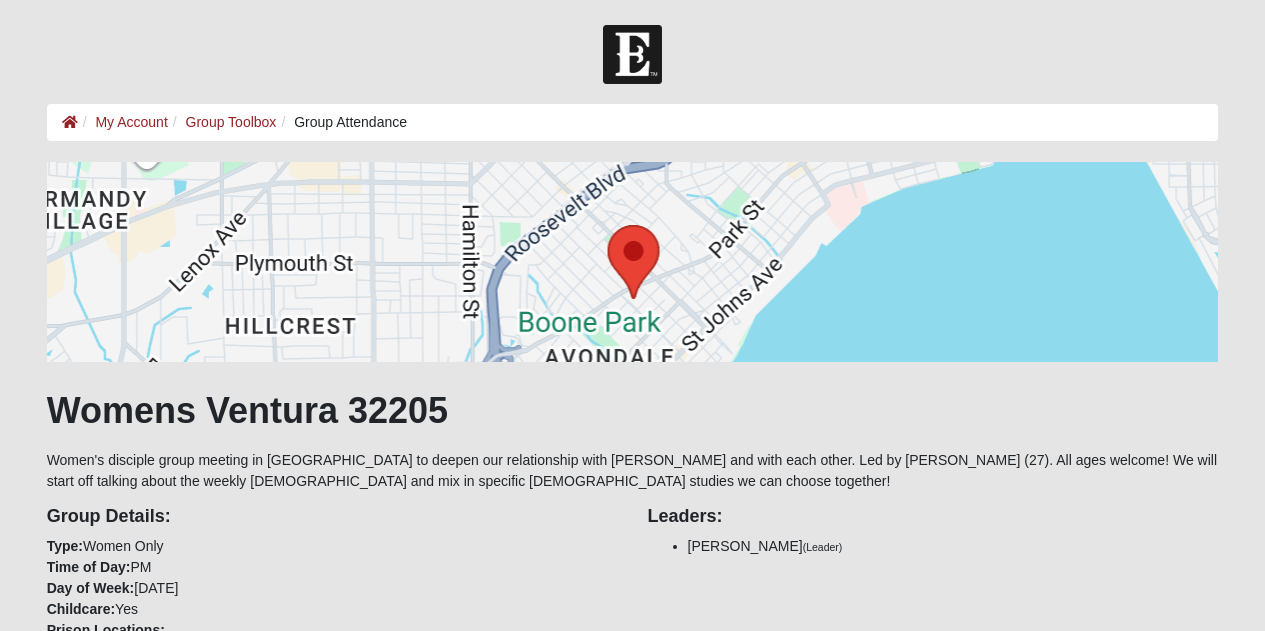 scroll, scrollTop: 0, scrollLeft: 0, axis: both 